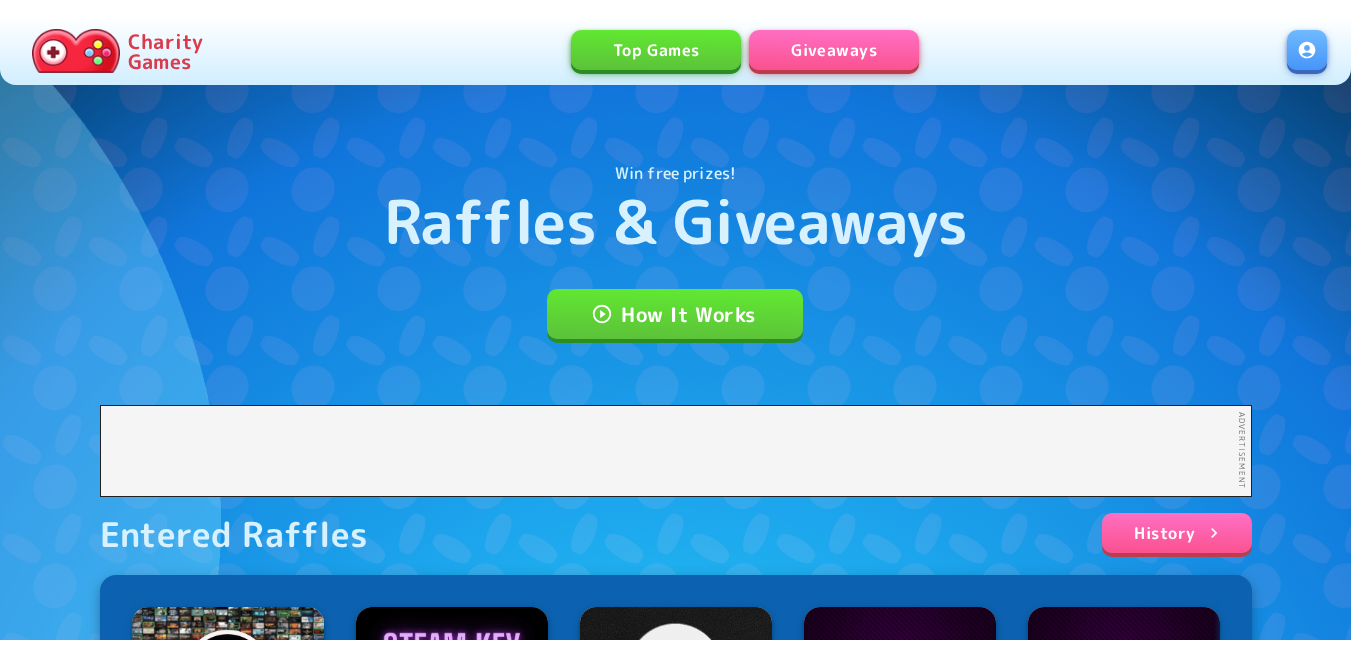 scroll, scrollTop: 0, scrollLeft: 0, axis: both 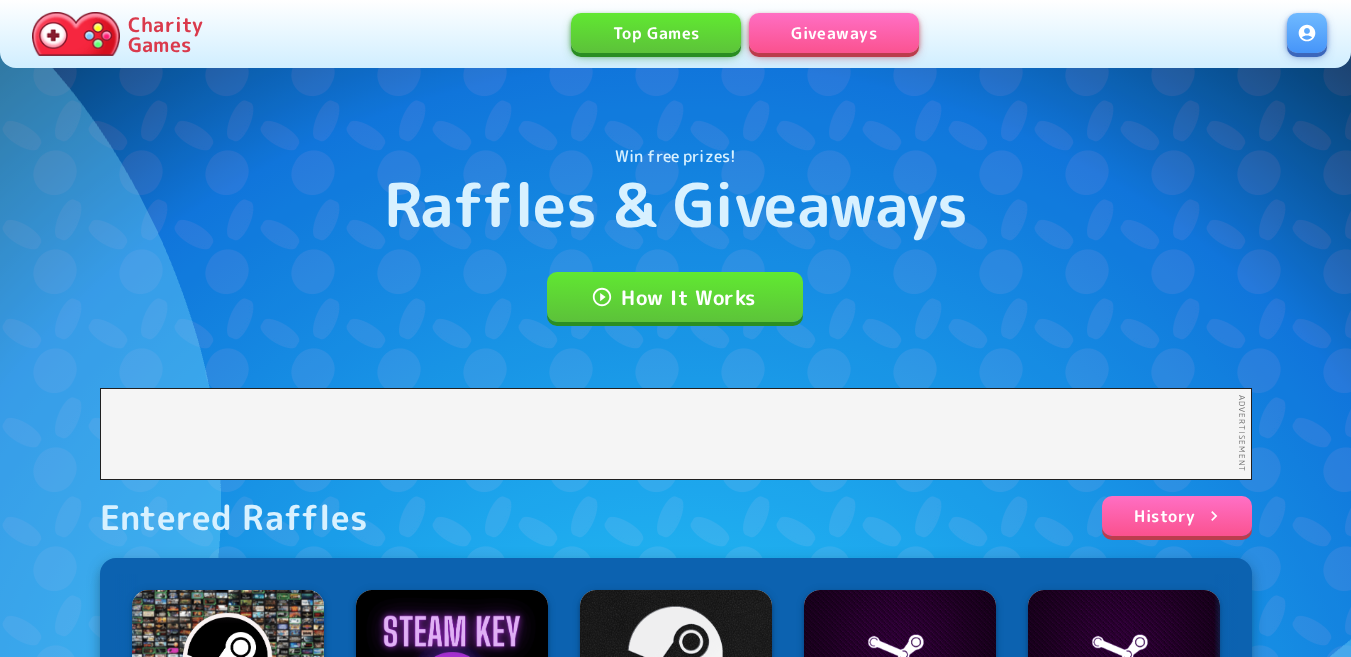 click at bounding box center [1307, 33] 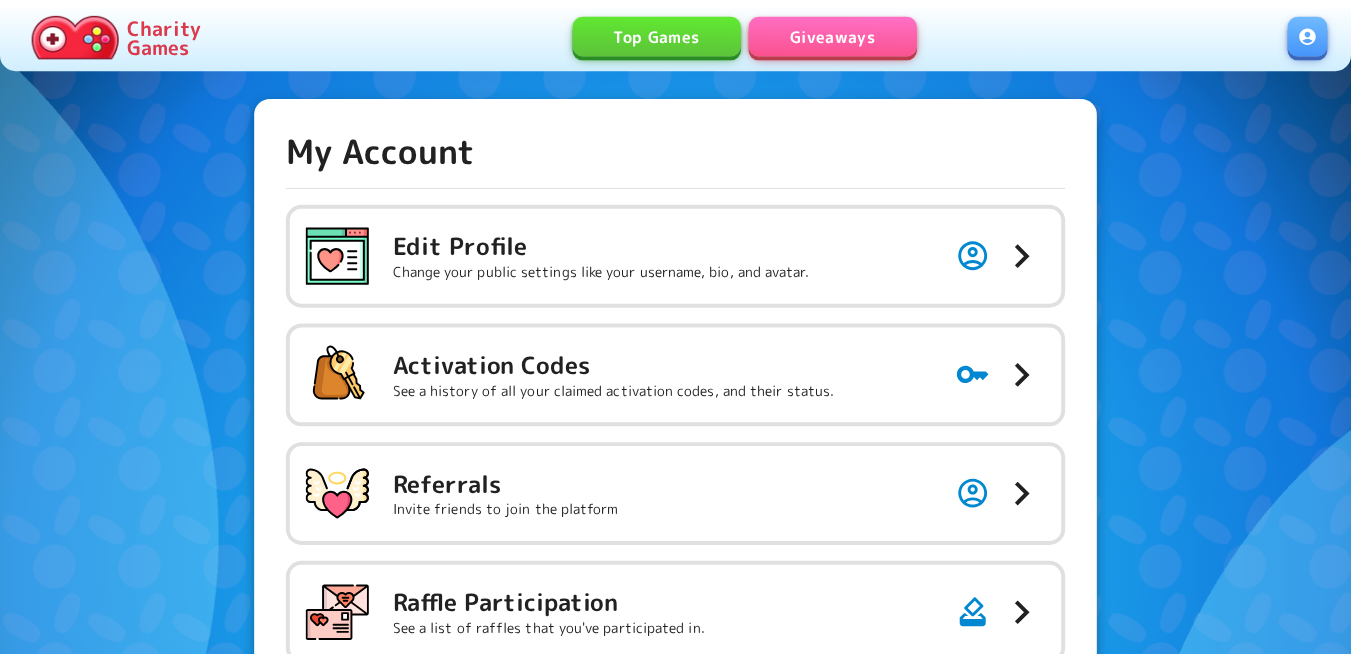 scroll, scrollTop: 0, scrollLeft: 0, axis: both 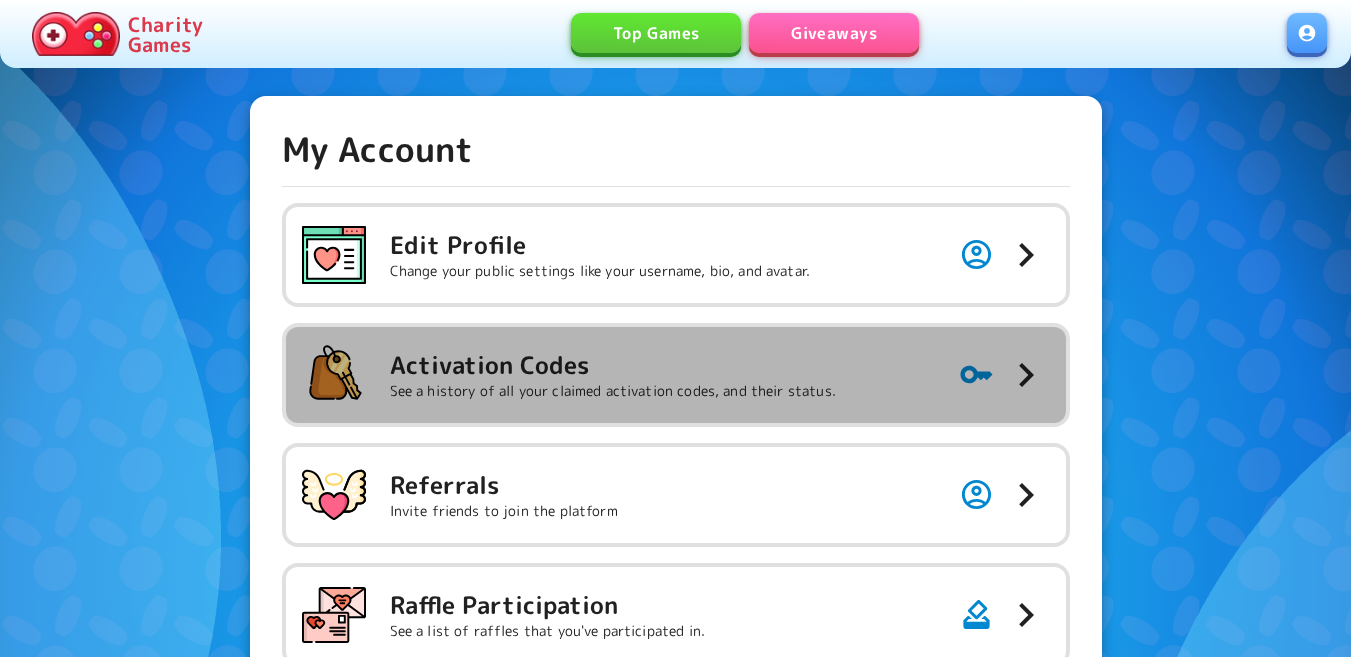 click on "See a history of all your claimed activation codes, and their status." at bounding box center [600, 271] 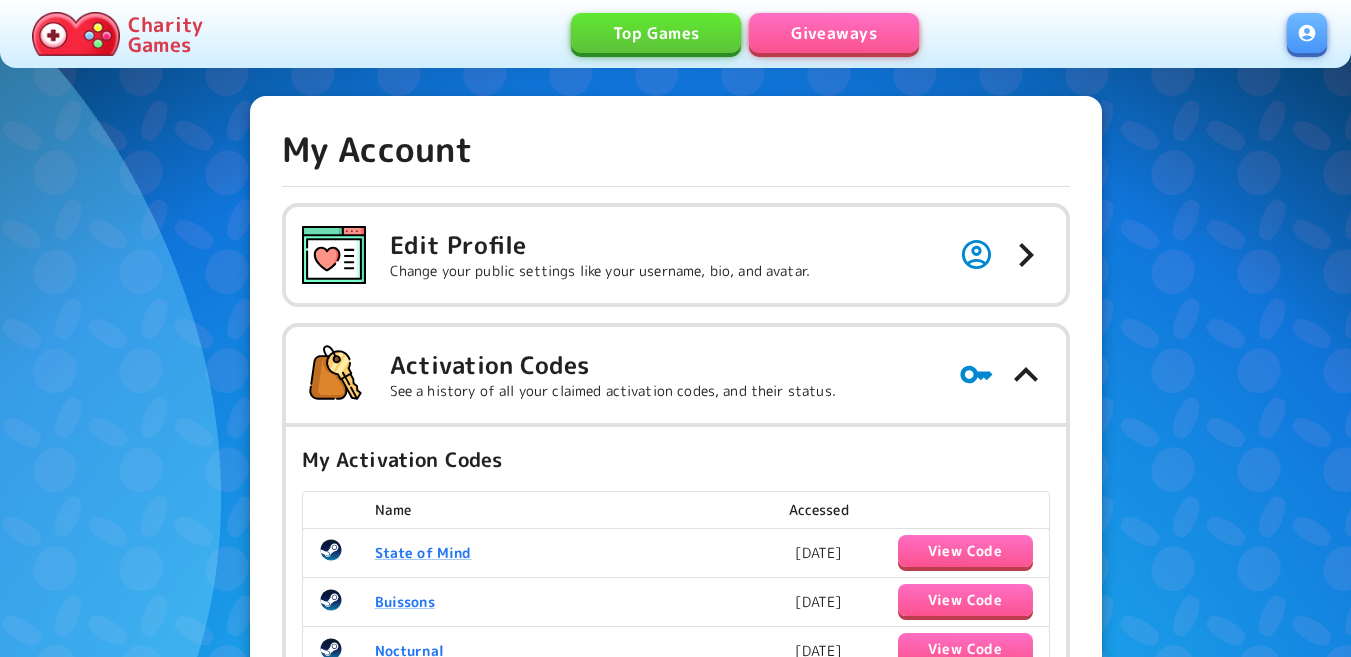 click on "Giveaways" at bounding box center [834, 33] 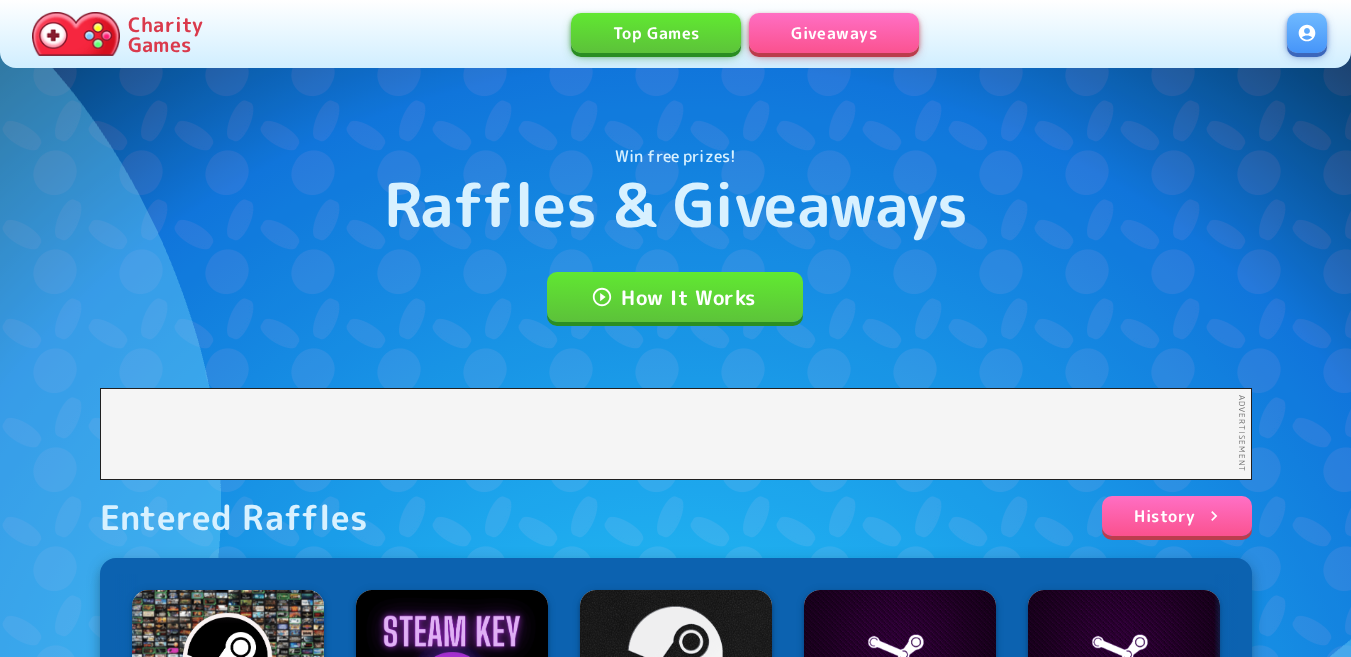 scroll, scrollTop: 0, scrollLeft: 0, axis: both 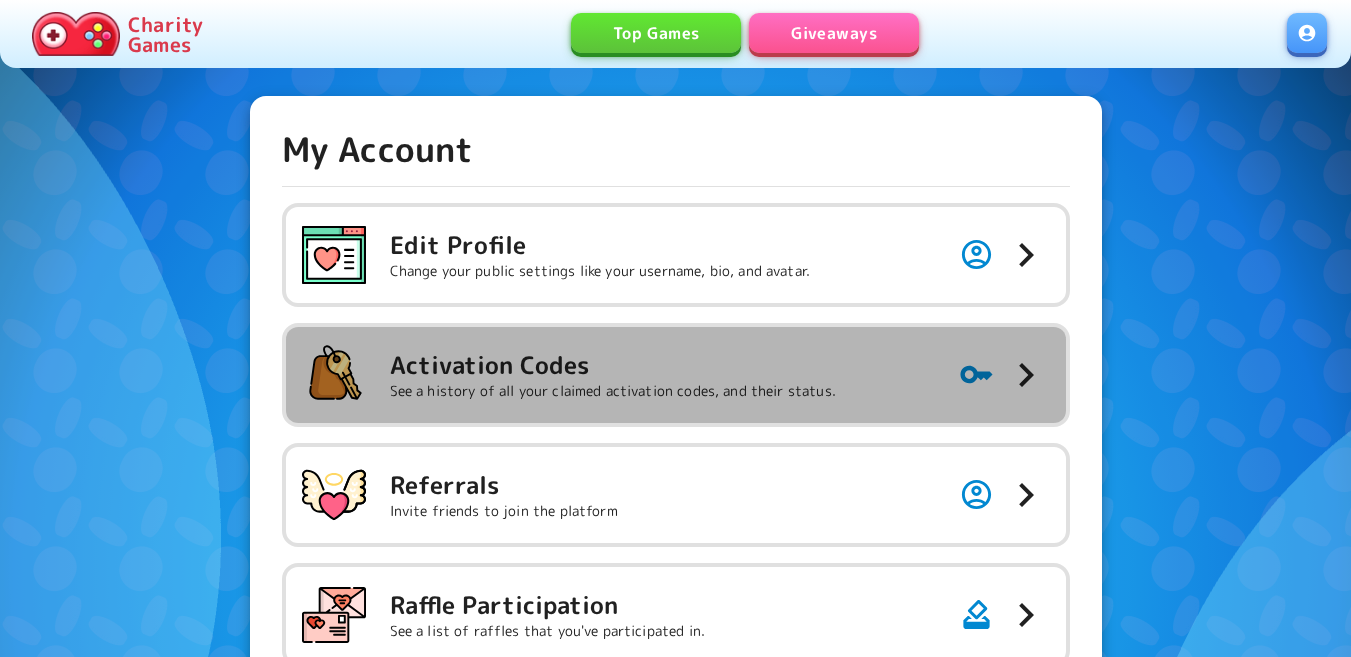 click on "Activation Codes" at bounding box center (600, 245) 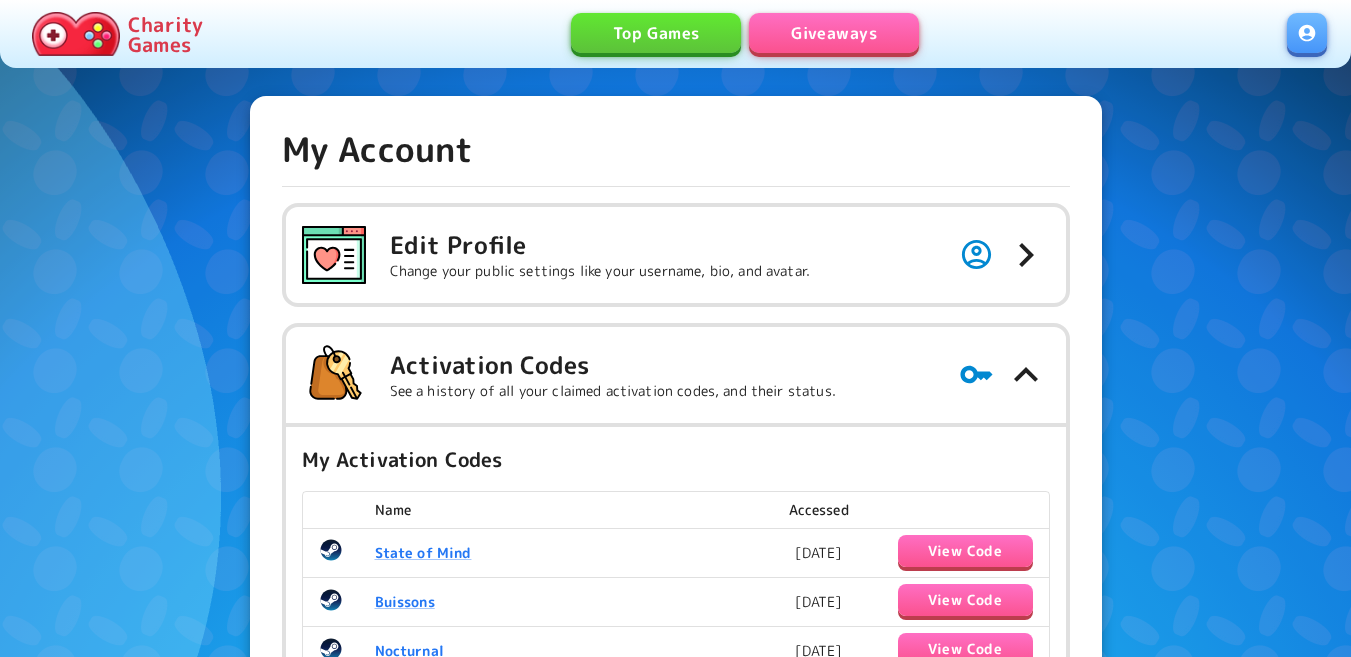 click on "Giveaways" at bounding box center [834, 33] 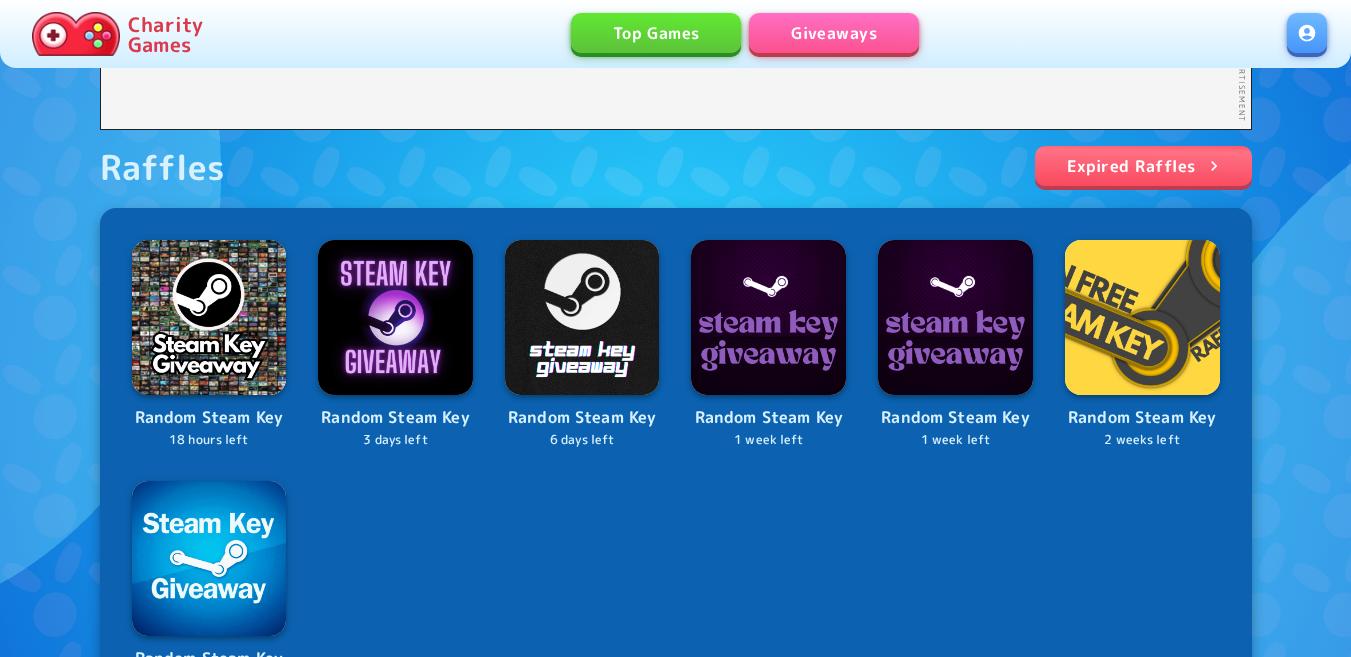 scroll, scrollTop: 400, scrollLeft: 0, axis: vertical 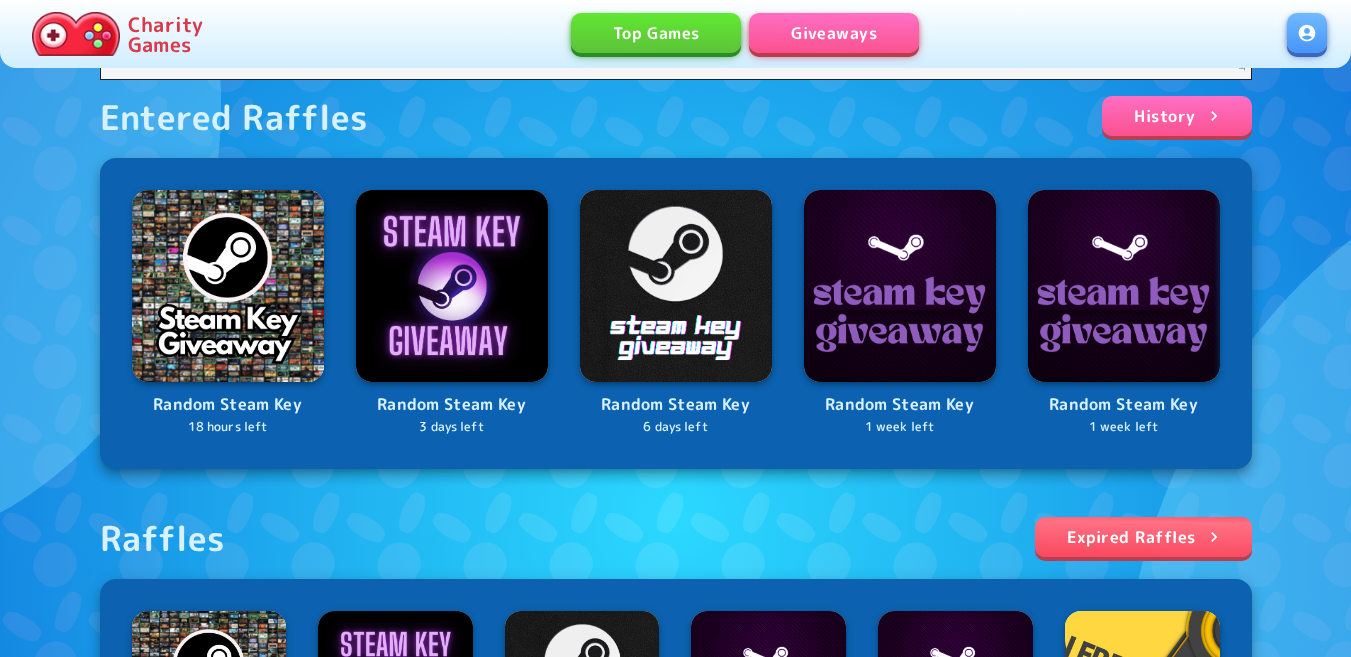 click on "Entered Raffles History Random Steam Key 18 hours left Random Steam Key 3 days left Random Steam Key 6 days left Random Steam Key 1 week left Random Steam Key 1 week left Random Steam Key 2 weeks left Raffles Expired Raffles Random Steam Key 18 hours left Random Steam Key 3 days left Random Steam Key 6 days left Random Steam Key 1 week left Random Steam Key 1 week left Random Steam Key 2 weeks left Random Steam Key 2 weeks left" at bounding box center (676, 594) 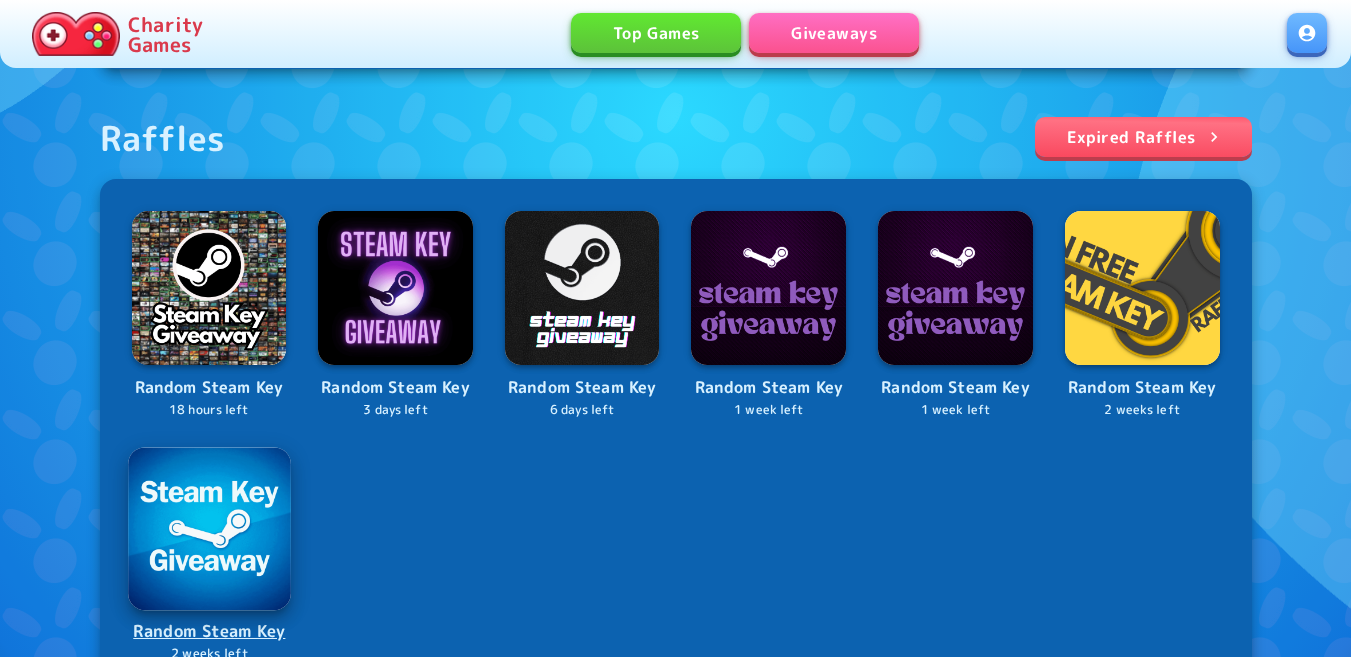 click at bounding box center [209, 528] 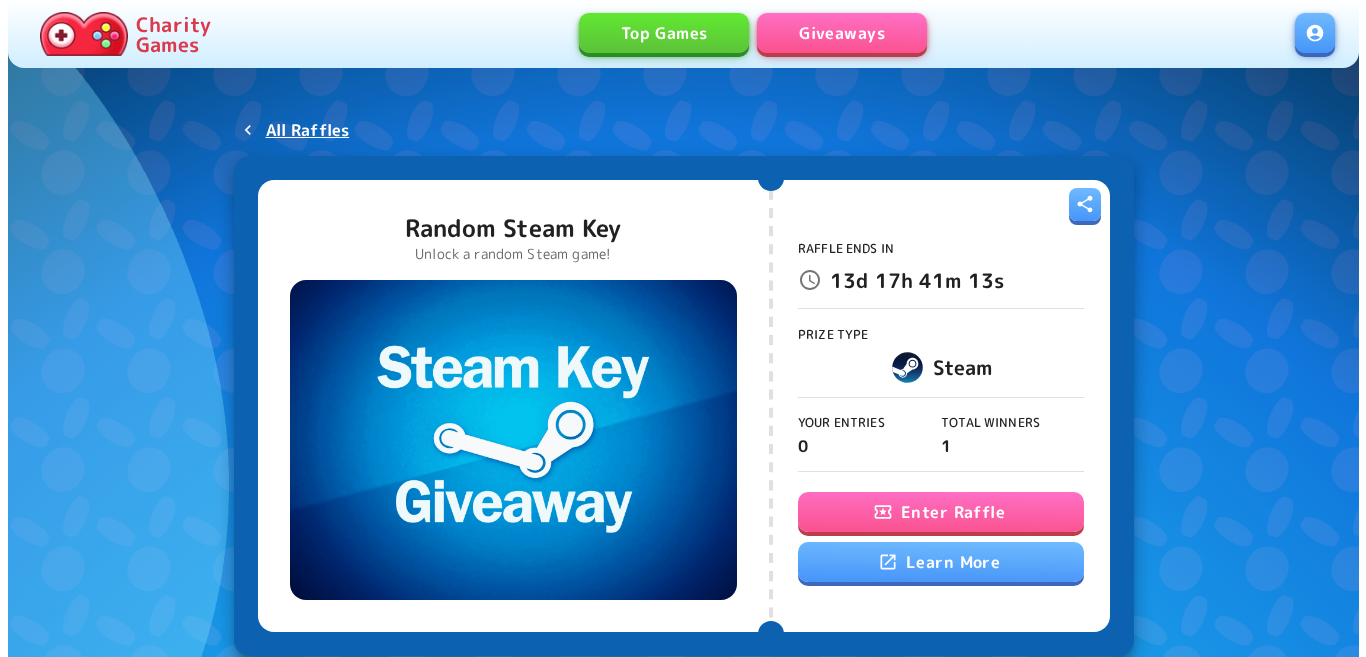 scroll, scrollTop: 0, scrollLeft: 0, axis: both 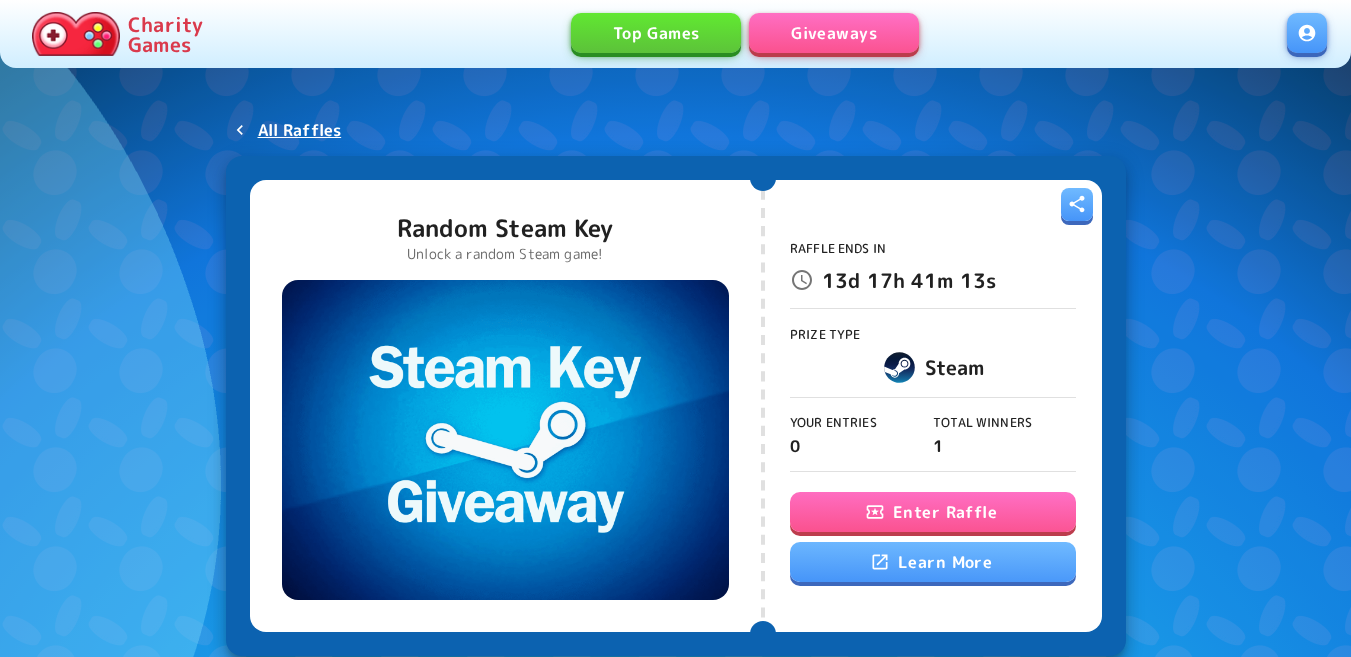 click on "Raffle Ends In [TIME] Prize Type Steam Your Entries 0 Total Winners 1 Enter Raffle Learn More" at bounding box center (933, 405) 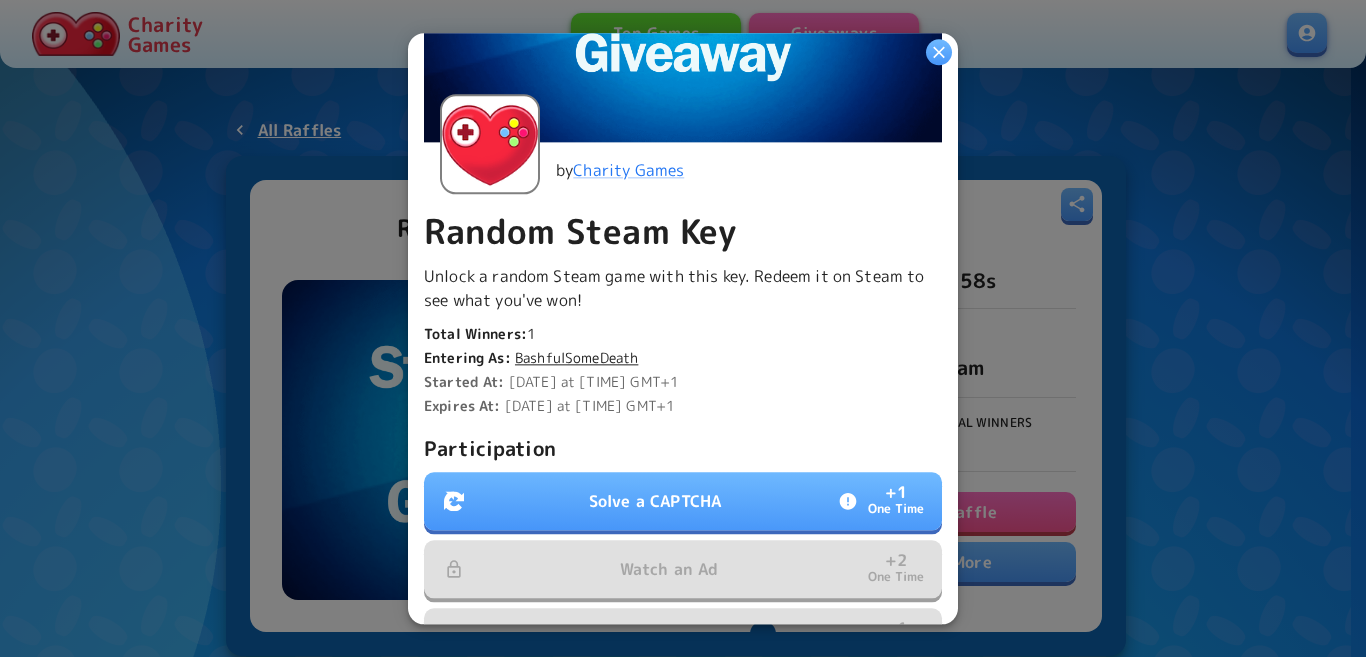 scroll, scrollTop: 400, scrollLeft: 0, axis: vertical 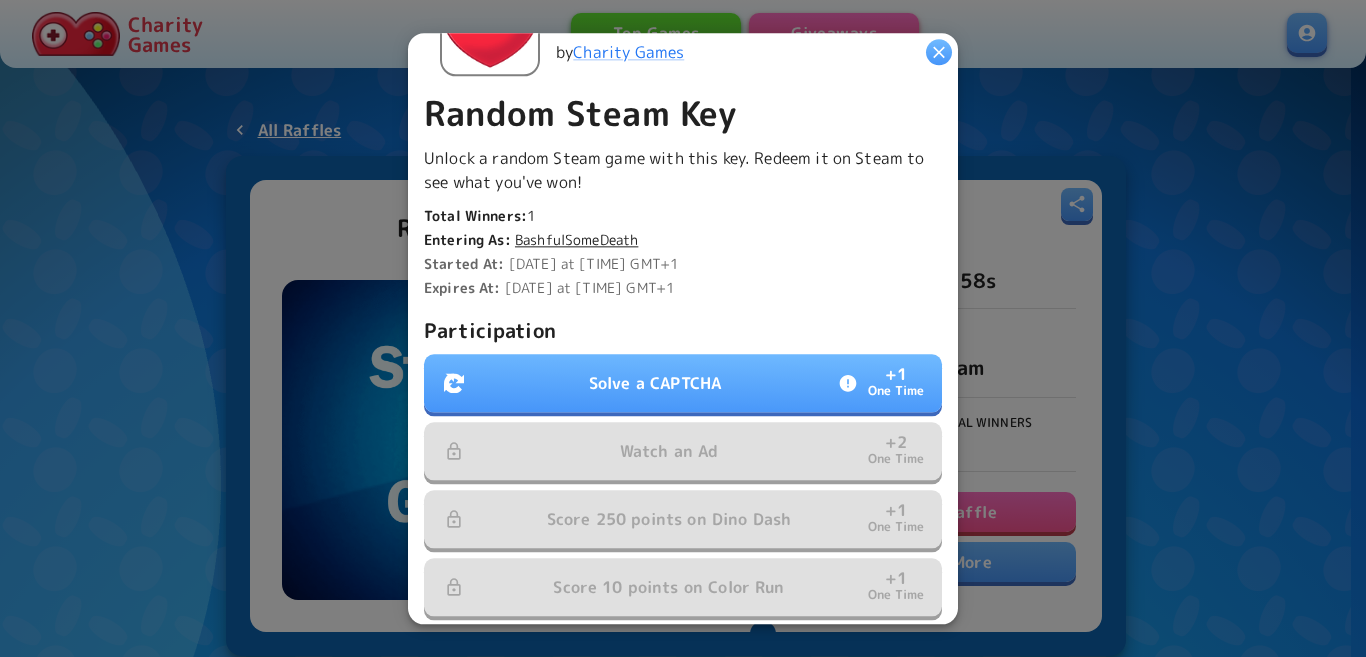 click on "Solve a CAPTCHA" at bounding box center [655, 383] 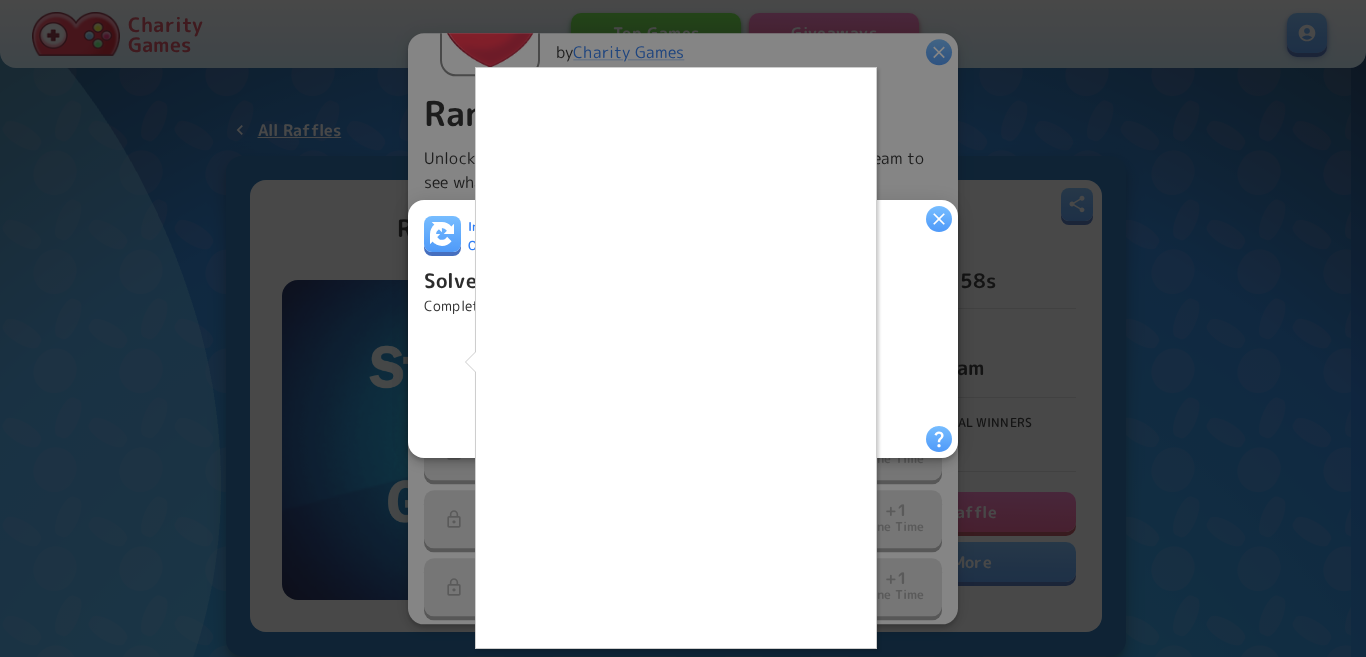 click at bounding box center [0, 0] 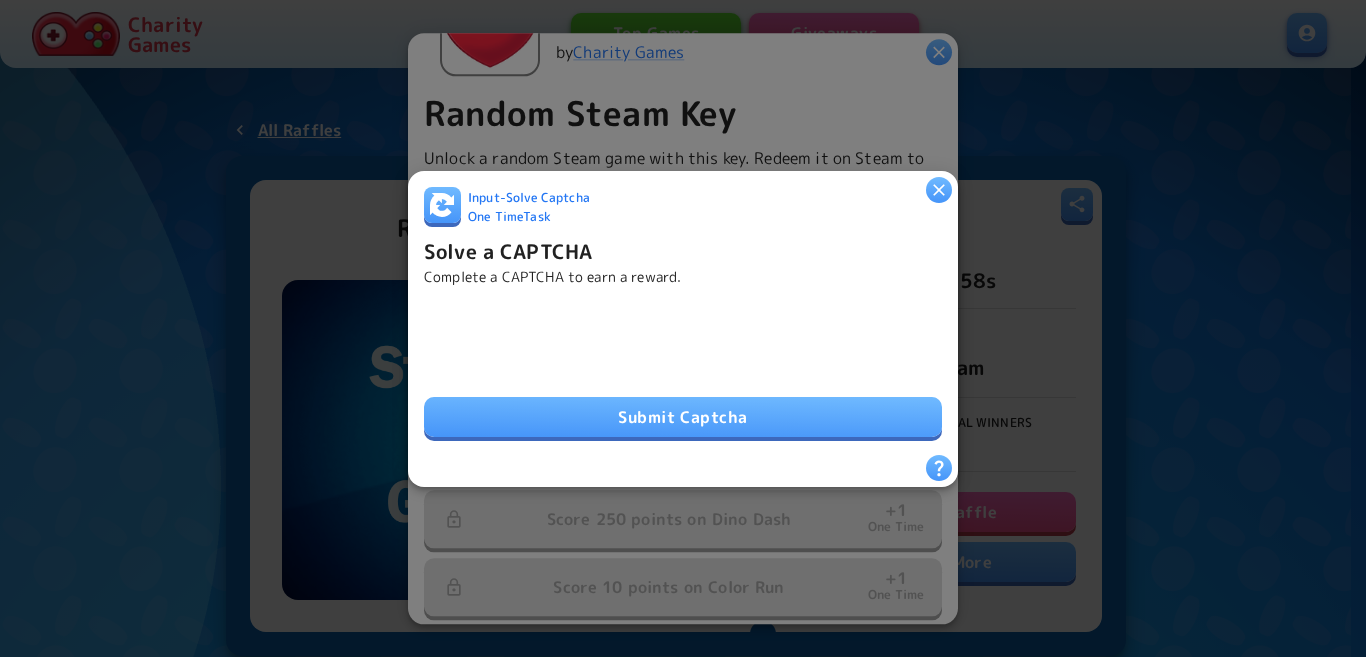 click on "Submit Captcha" at bounding box center [683, 417] 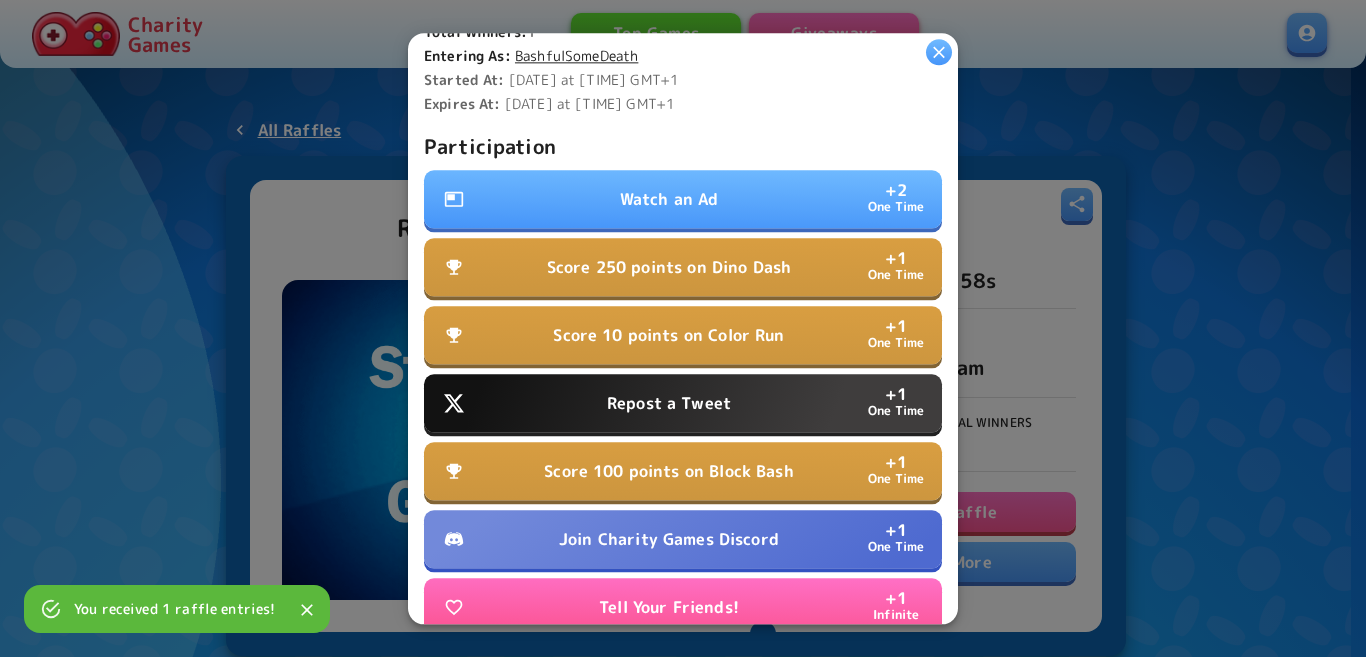 scroll, scrollTop: 700, scrollLeft: 0, axis: vertical 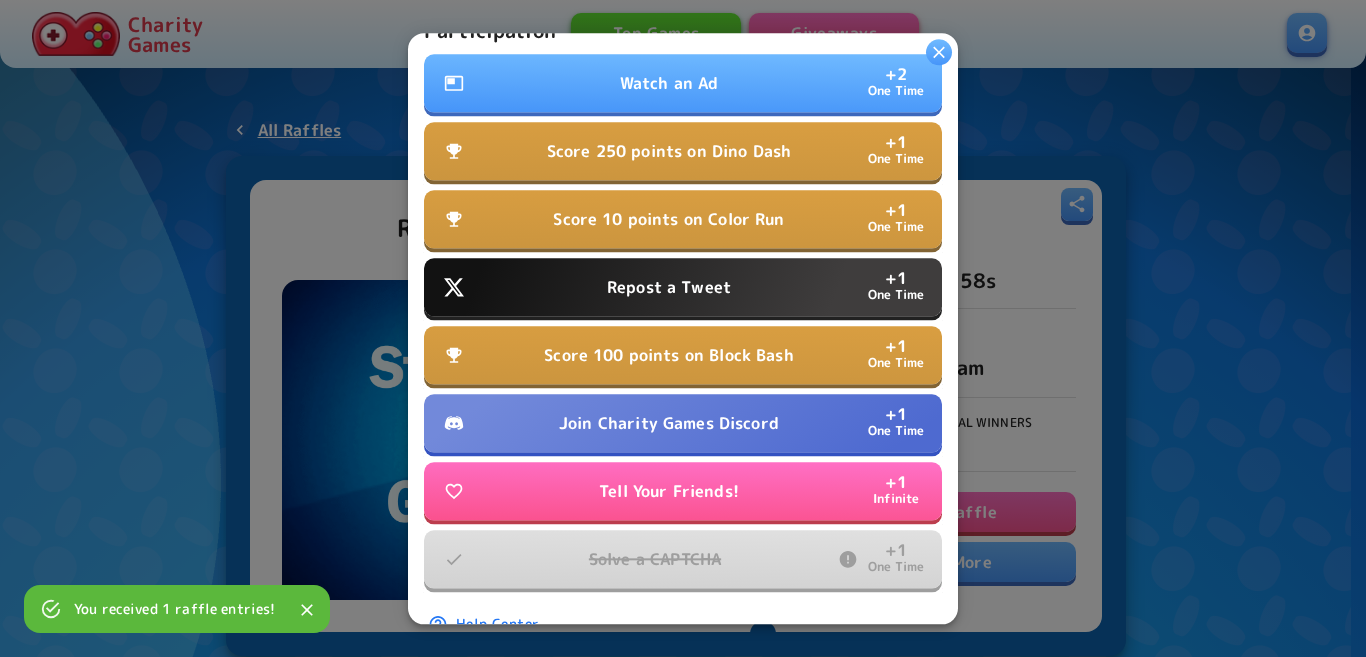 click on "Watch an Ad" at bounding box center [669, 83] 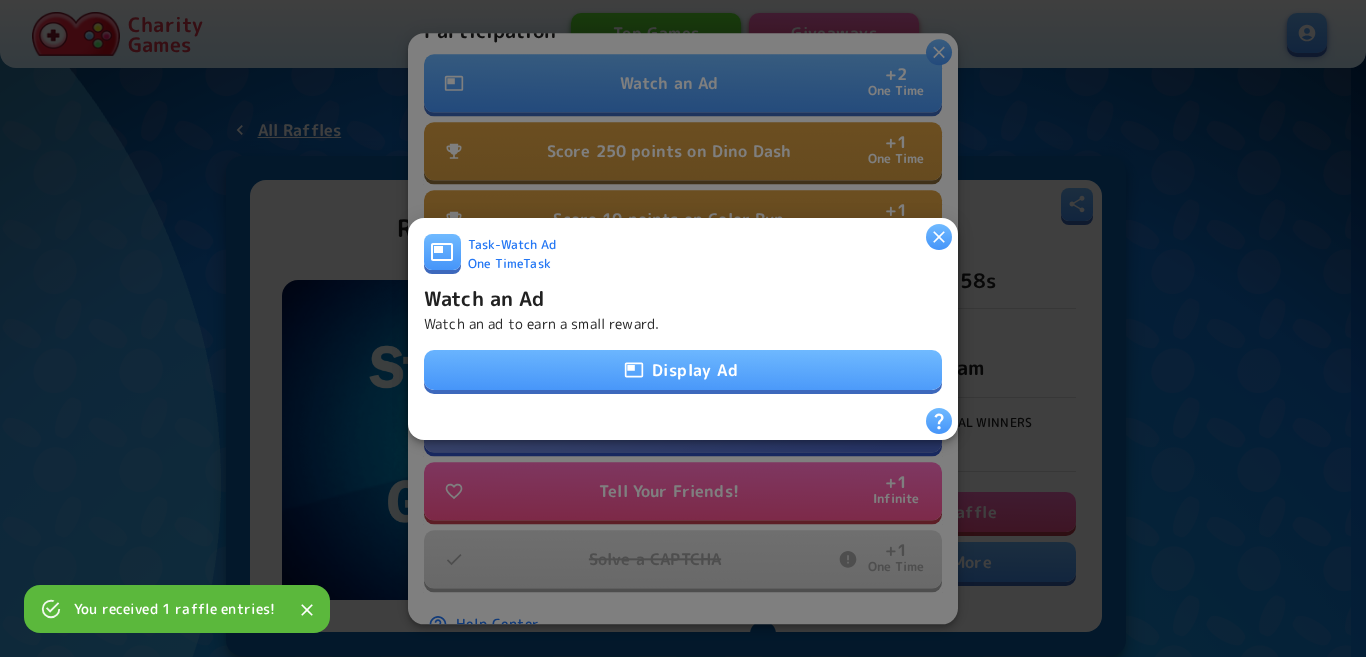 click on "Display Ad" at bounding box center [683, 370] 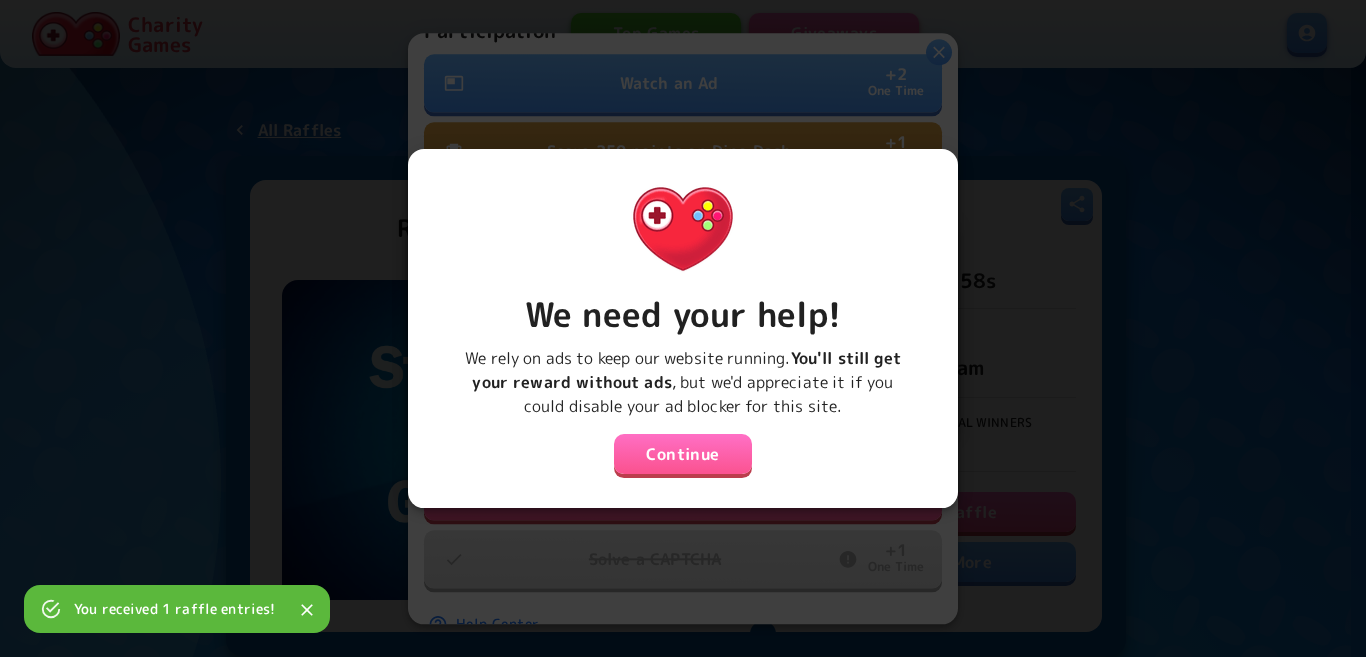 click on "Continue" at bounding box center (683, 454) 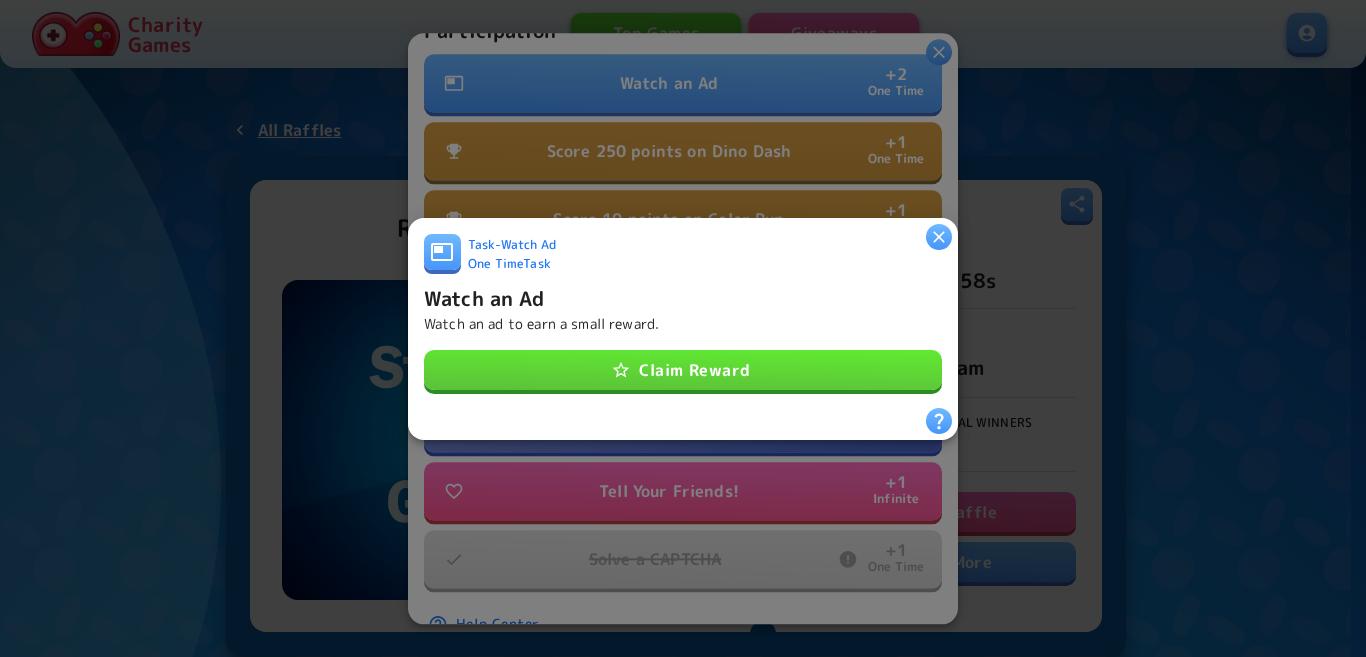 click on "Claim Reward" at bounding box center [683, 370] 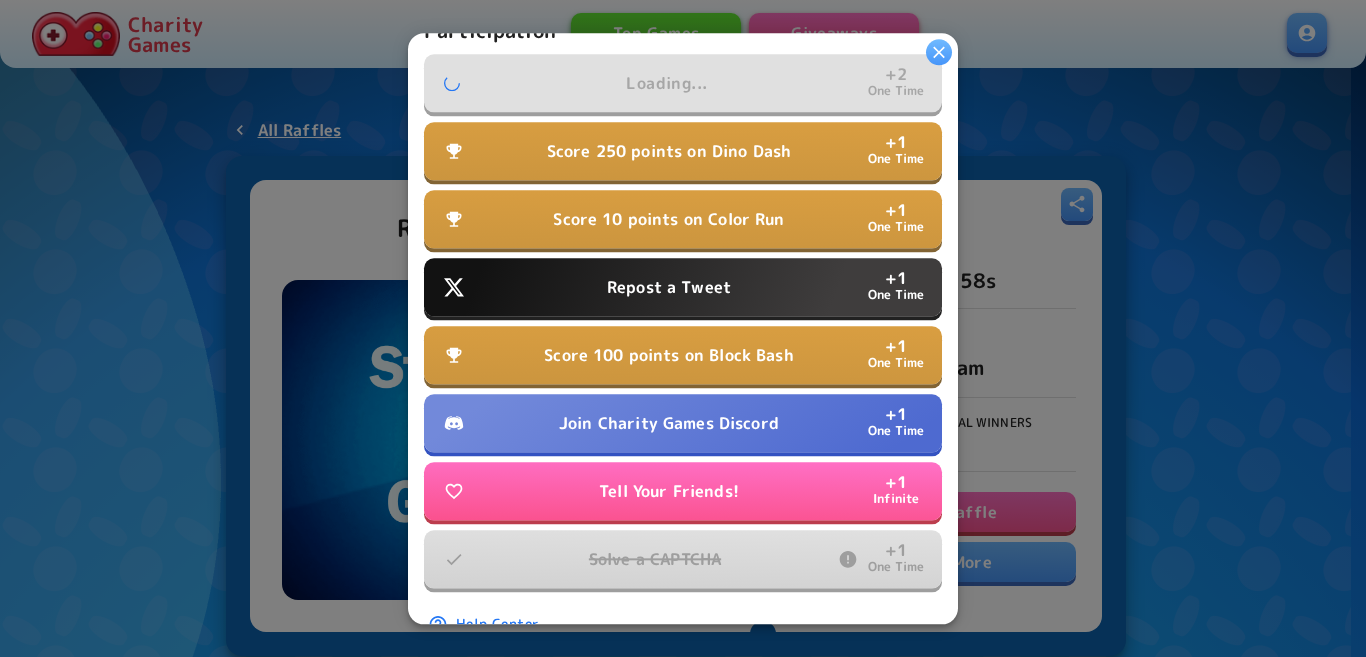 click on "Repost a Tweet" at bounding box center (669, 287) 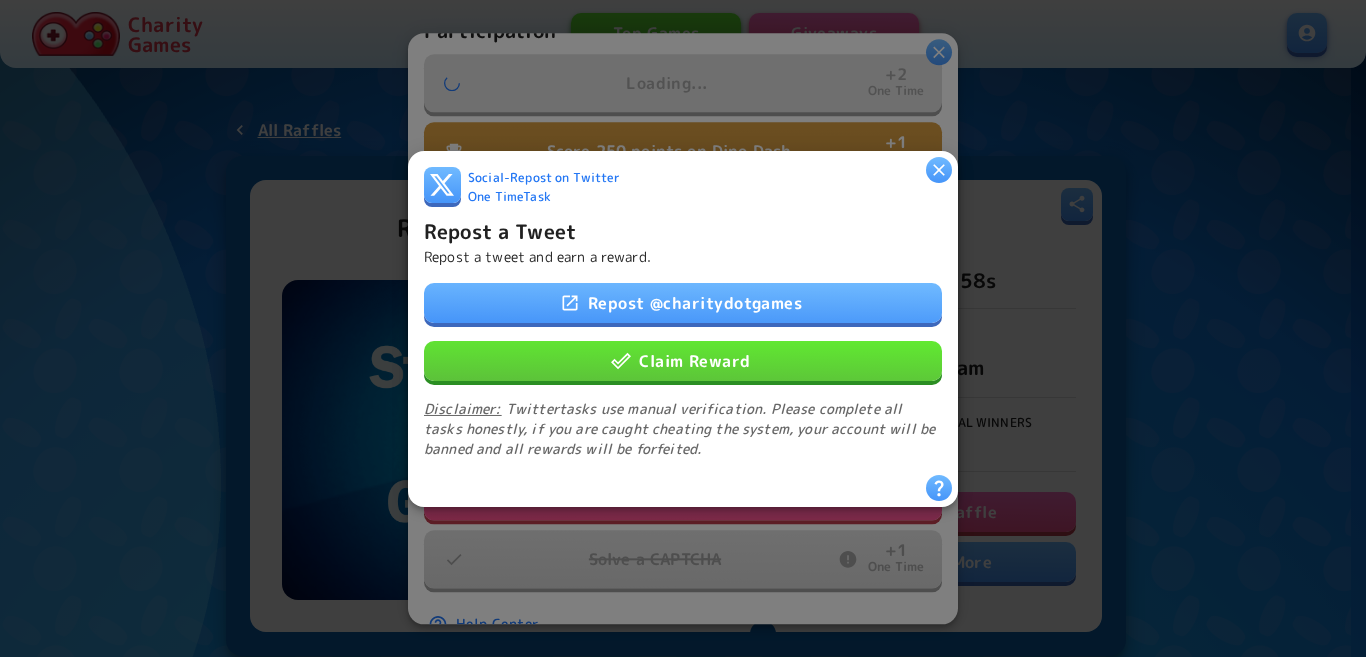 click on "Claim Reward" at bounding box center [683, 360] 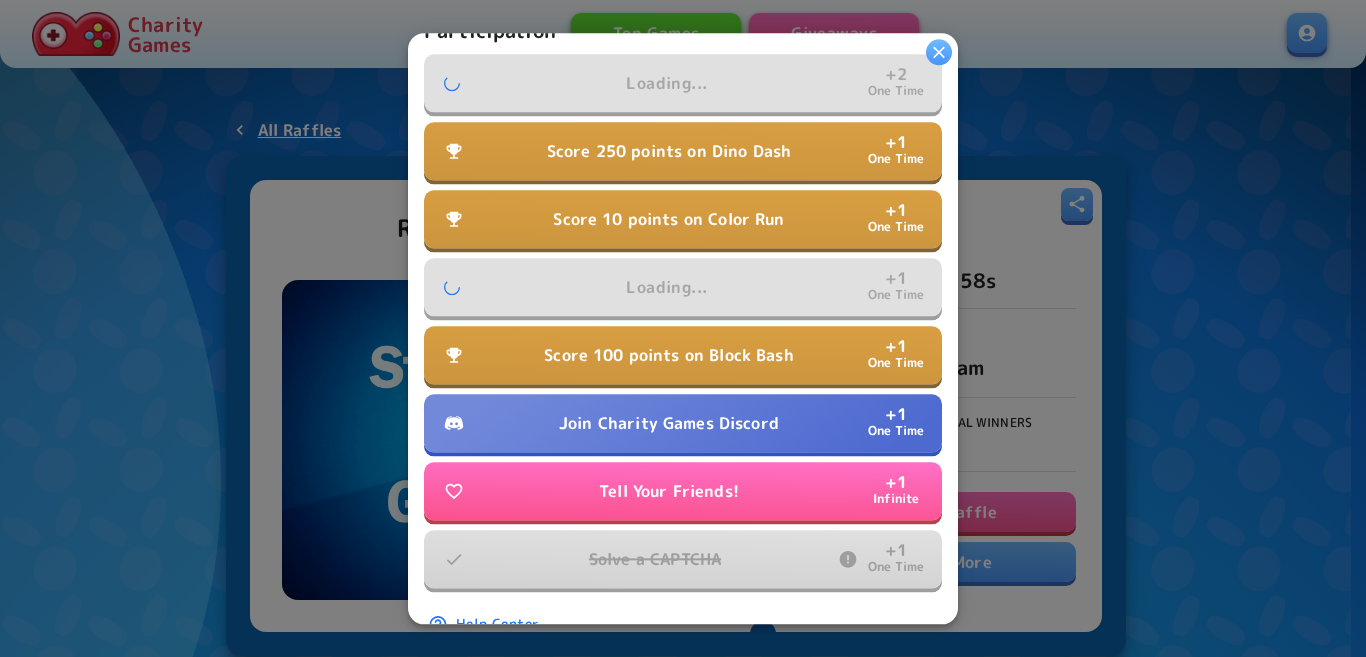 click on "Join Charity Games Discord" at bounding box center (669, 423) 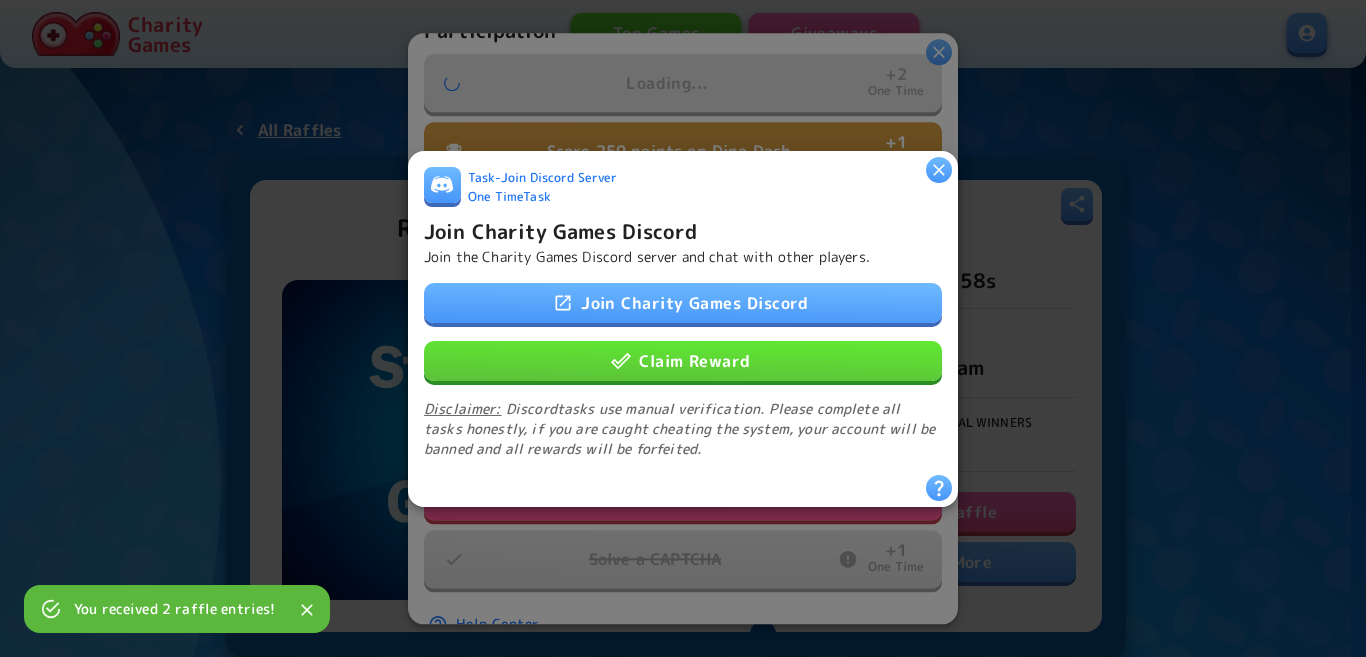 click on "Claim Reward" at bounding box center (683, 360) 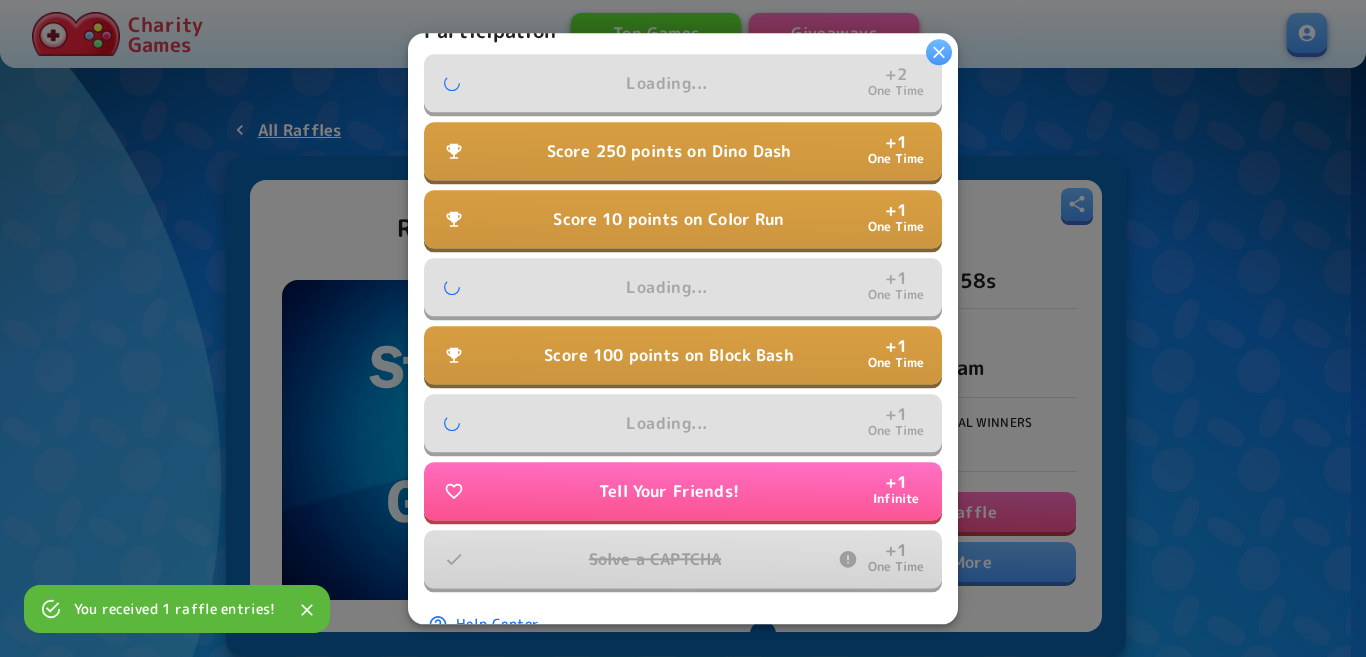 click on "Score 250 points on Dino Dash + 1 One Time" at bounding box center (683, 151) 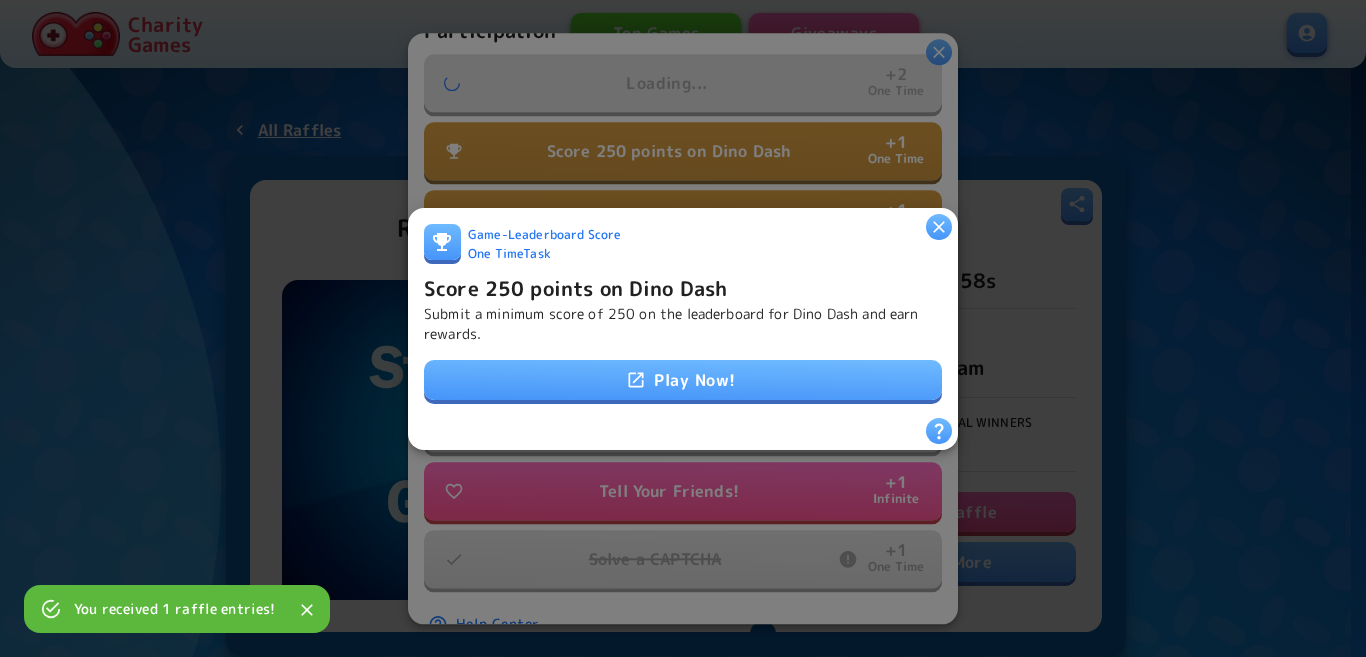 click on "Play Now!" at bounding box center (683, 380) 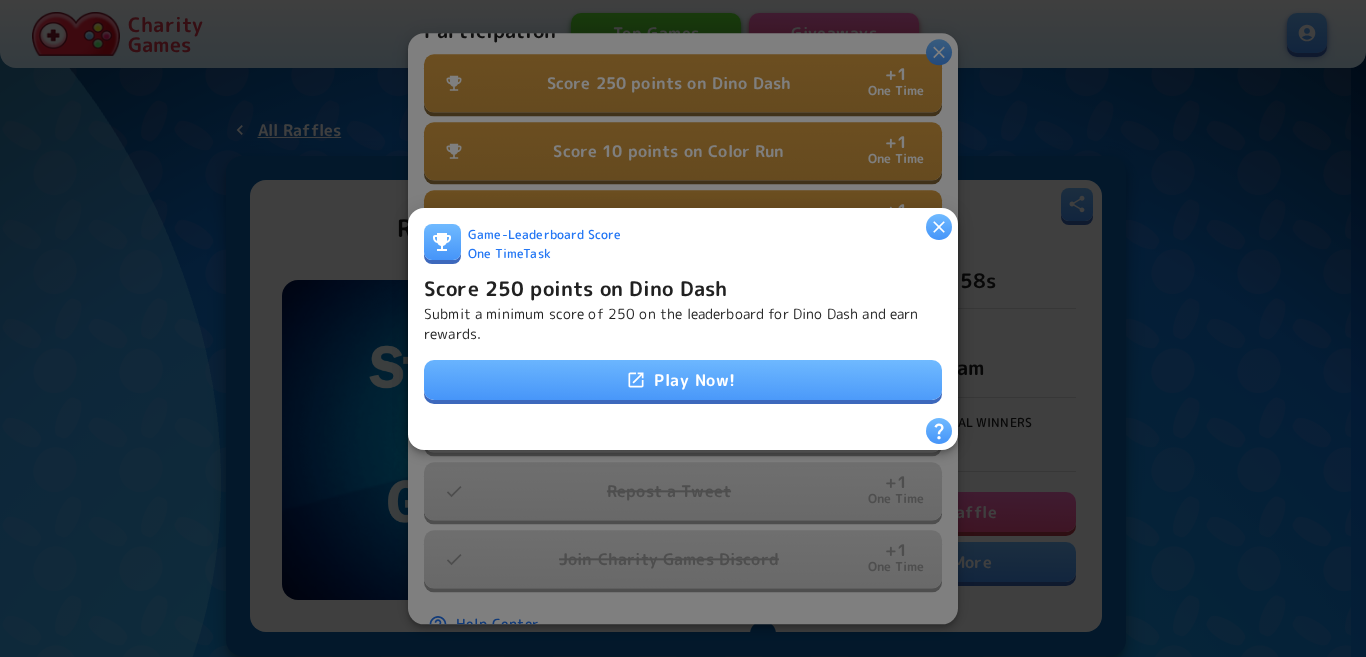 click on "Score 250 points on Dino Dash" at bounding box center (575, 287) 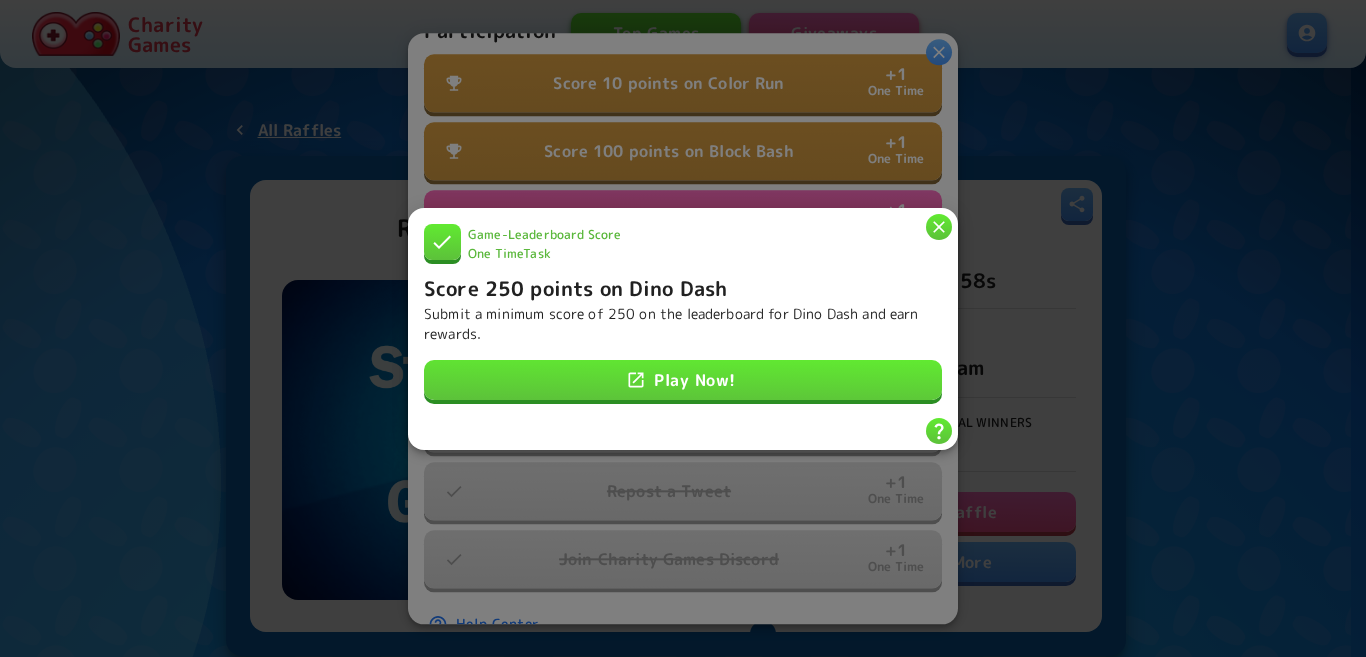 click at bounding box center (939, 226) 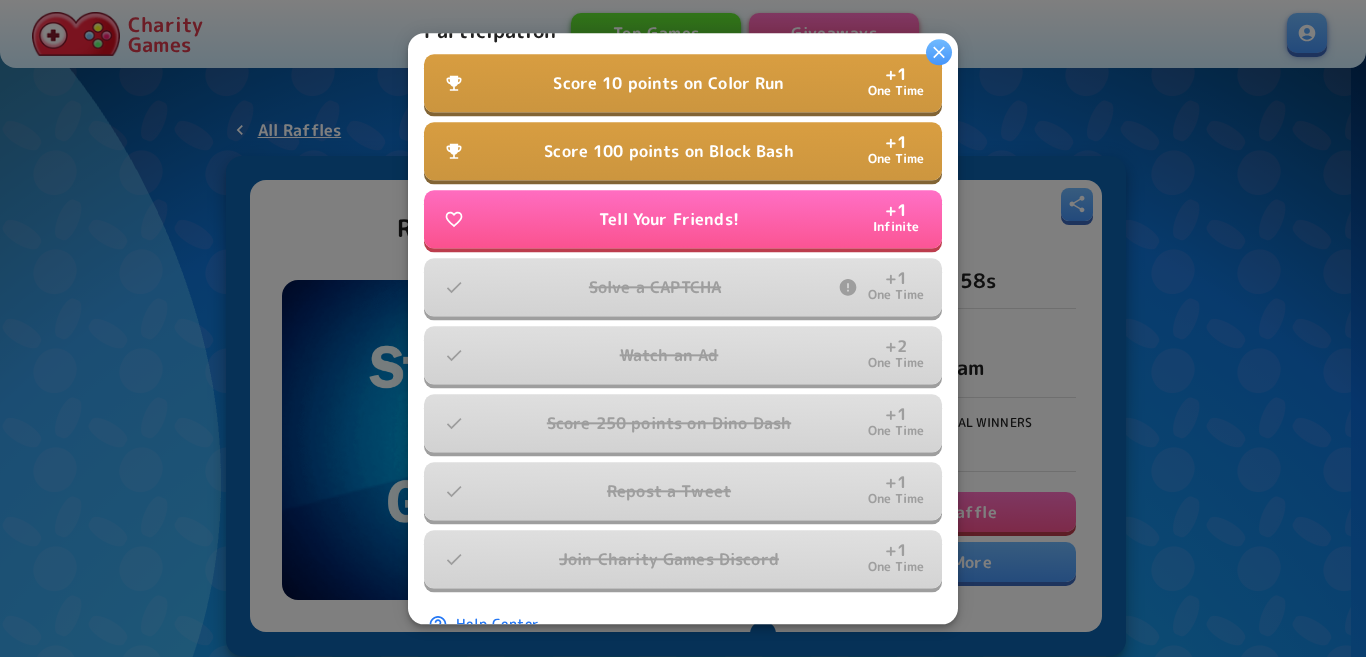 click on "Score 10 points on Color Run" at bounding box center [668, 83] 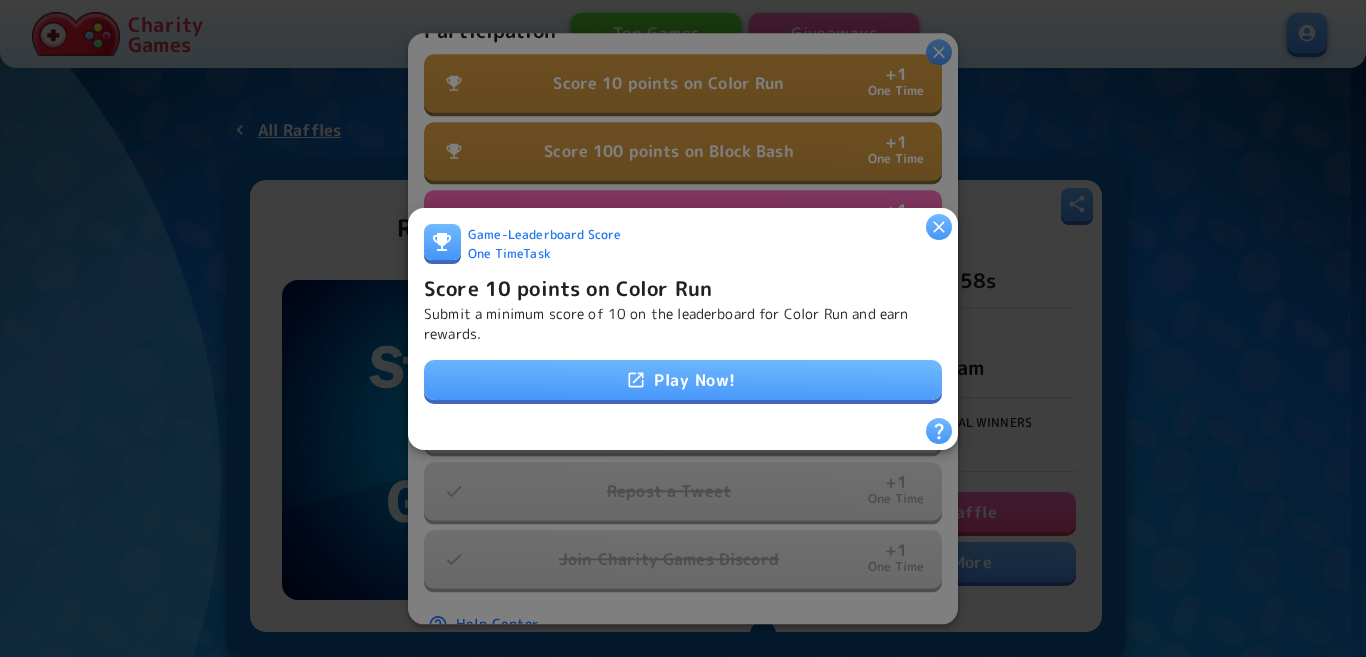 click on "Play Now!" at bounding box center (683, 380) 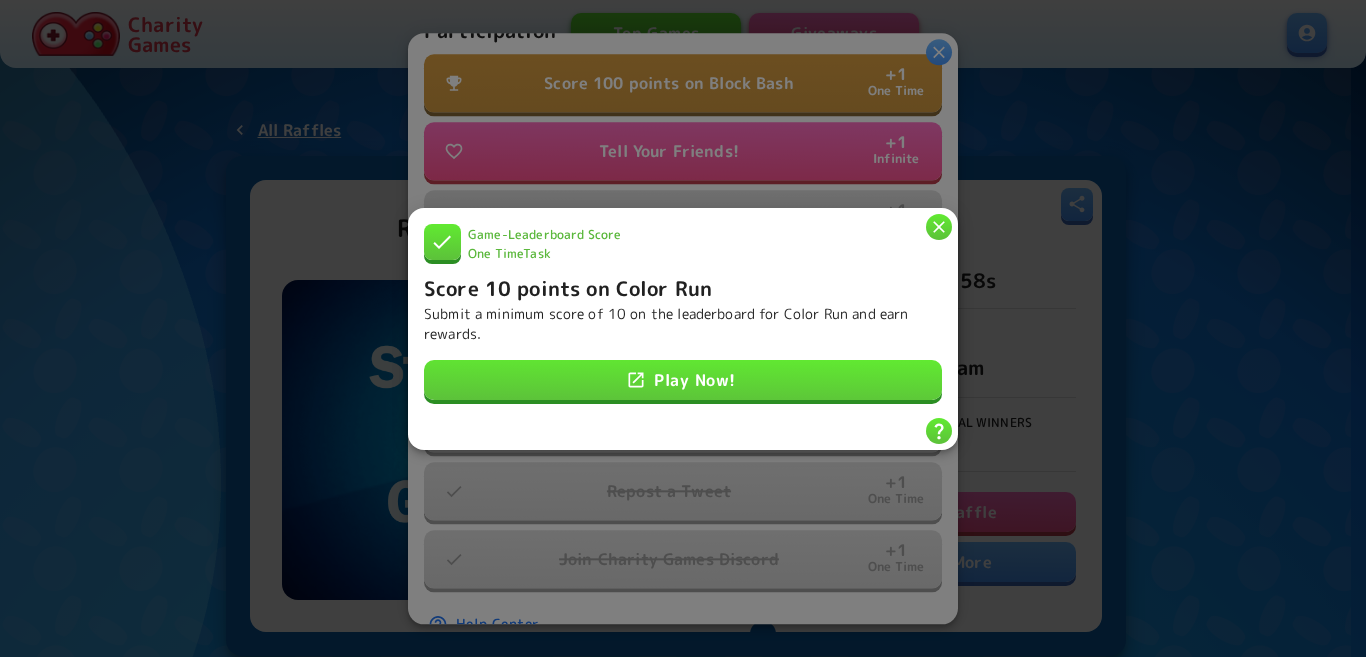 click at bounding box center (939, 226) 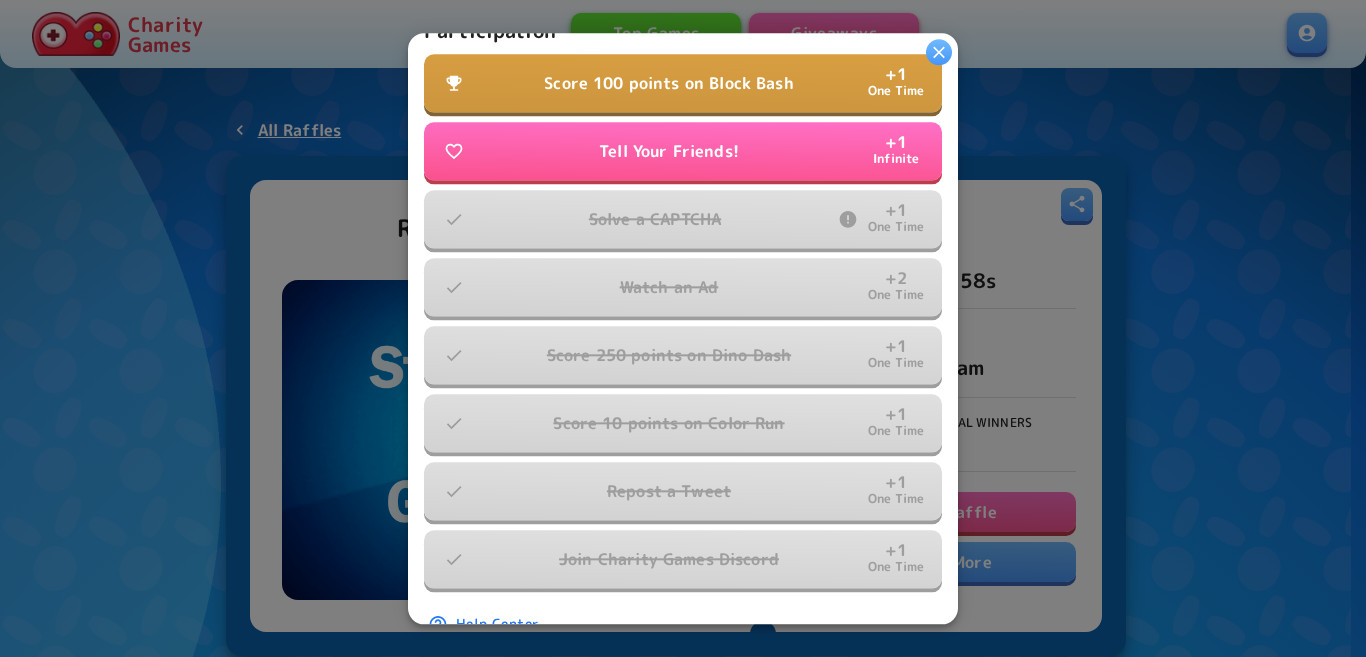 click on "Score 100 points on Block Bash" at bounding box center (669, 83) 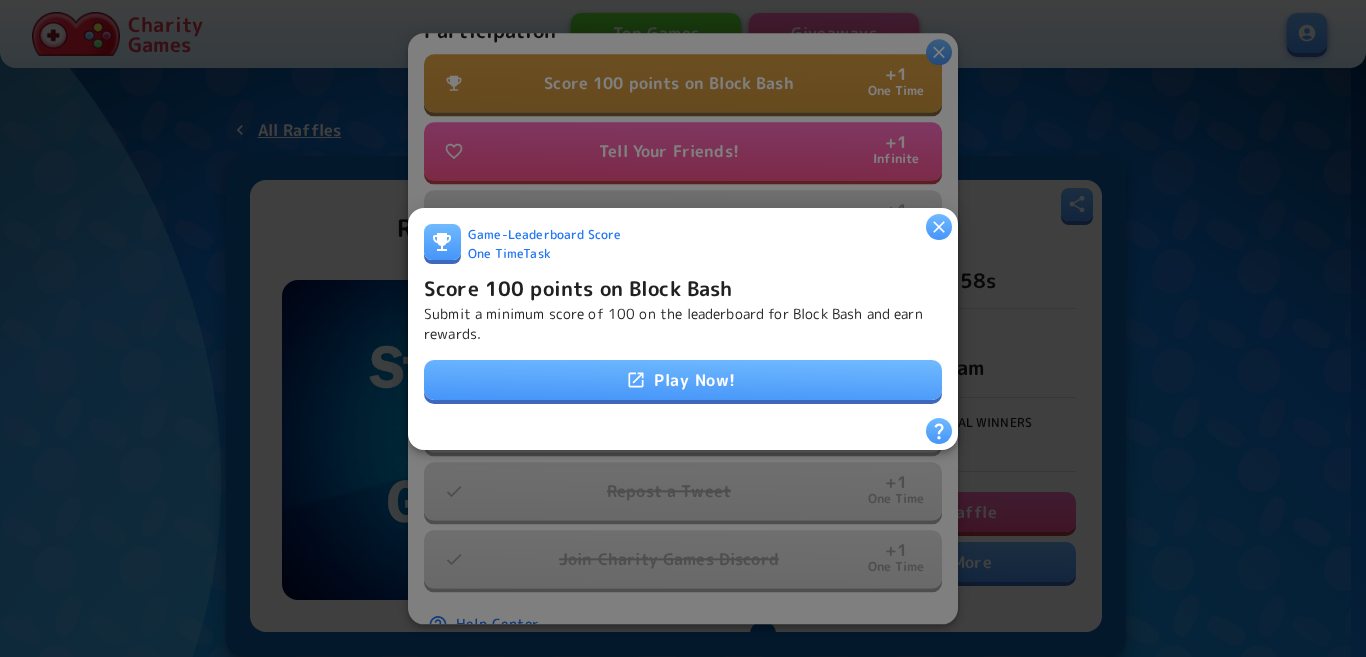 click on "Play Now!" at bounding box center (683, 380) 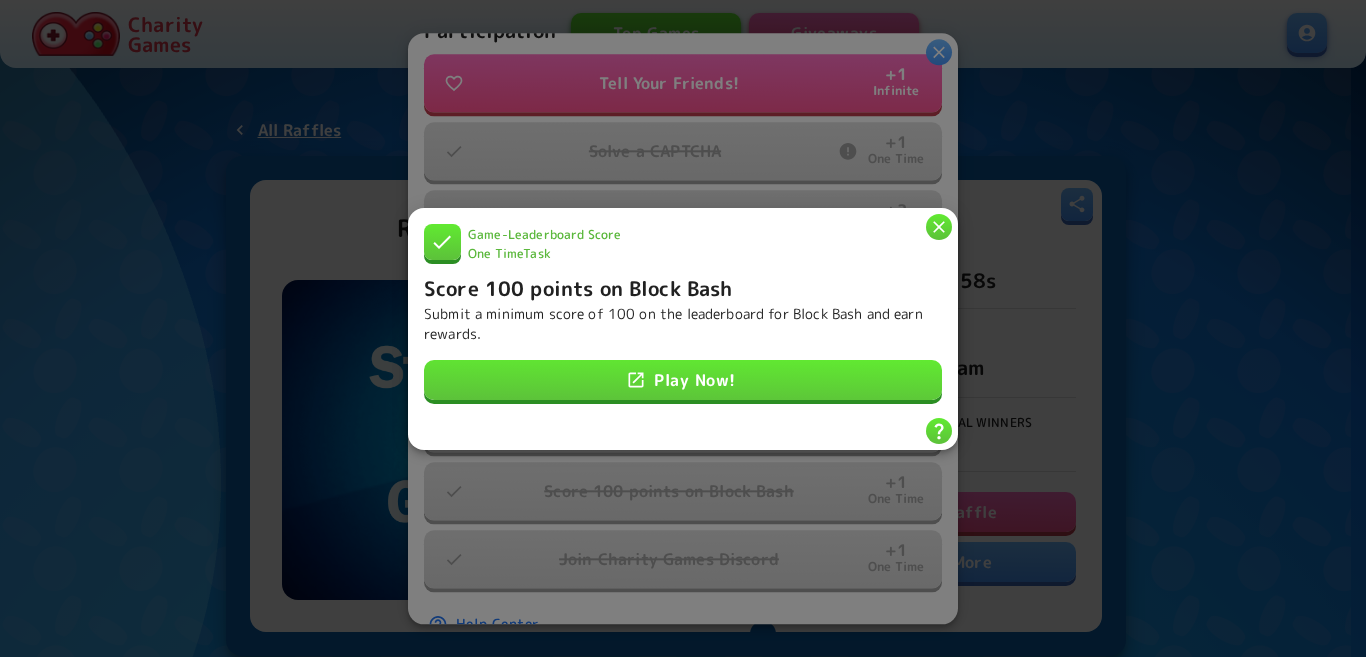 click at bounding box center (939, 226) 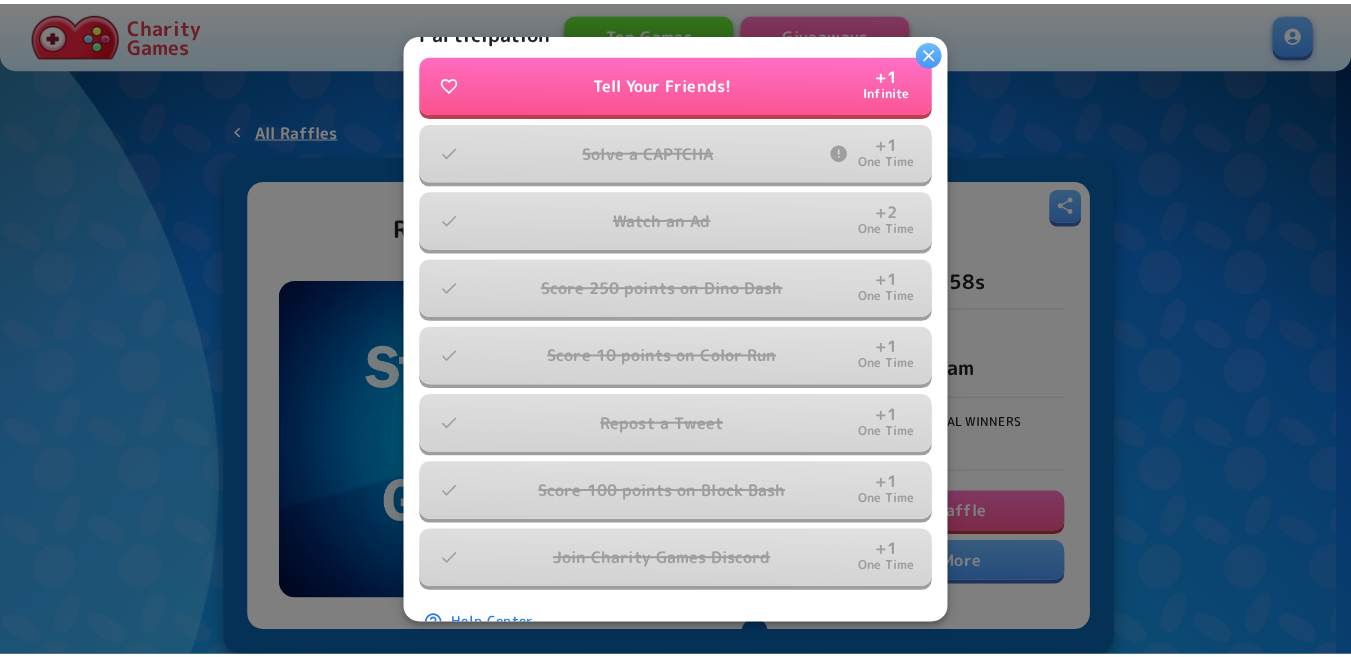 scroll, scrollTop: 600, scrollLeft: 0, axis: vertical 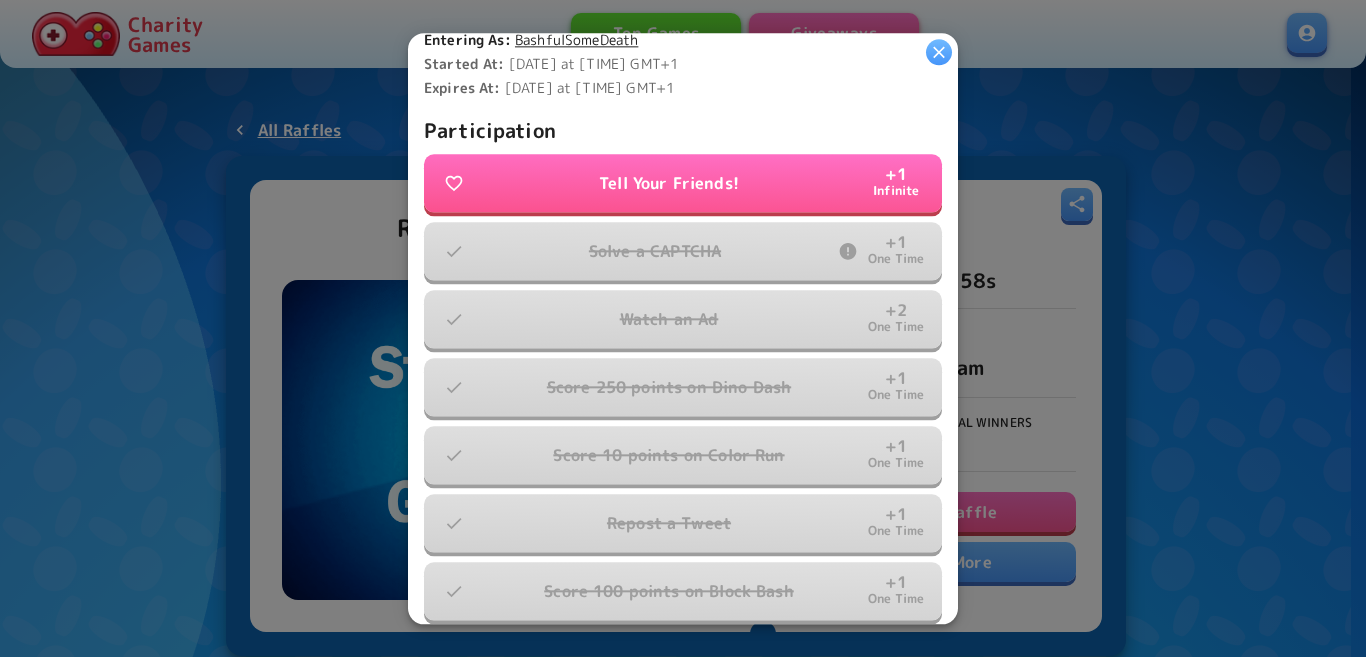 click at bounding box center (939, 52) 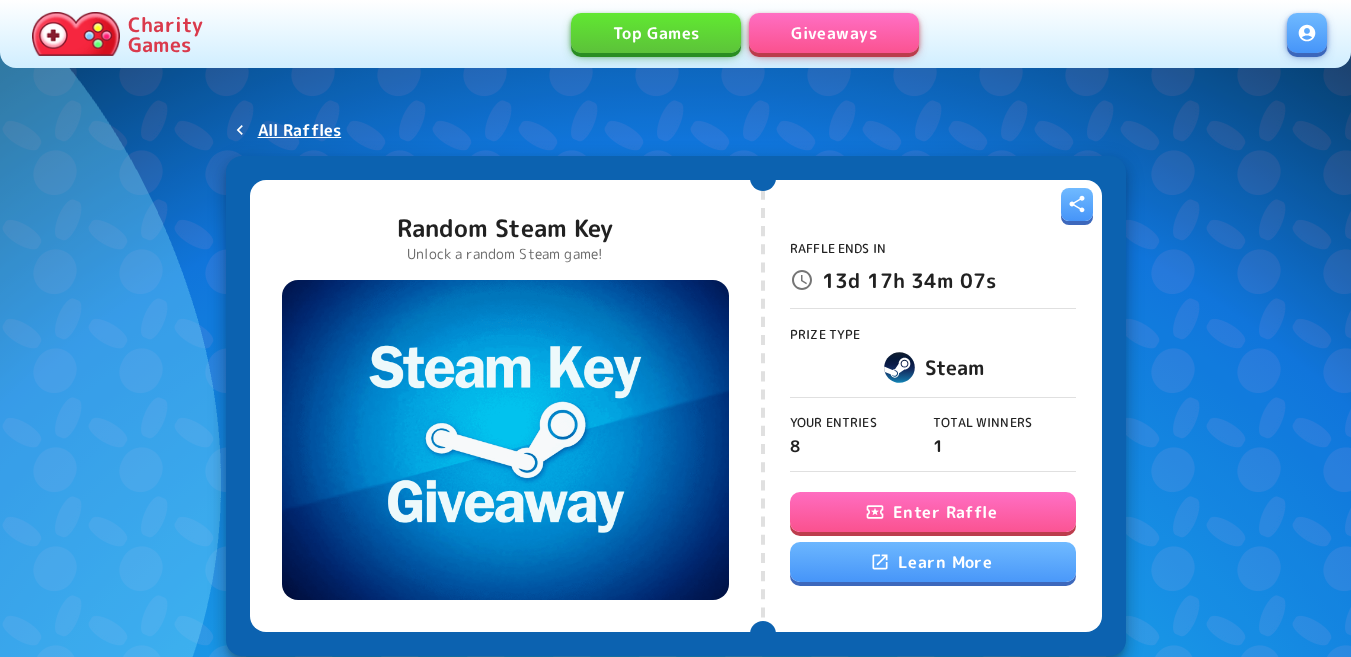 click at bounding box center [1307, 33] 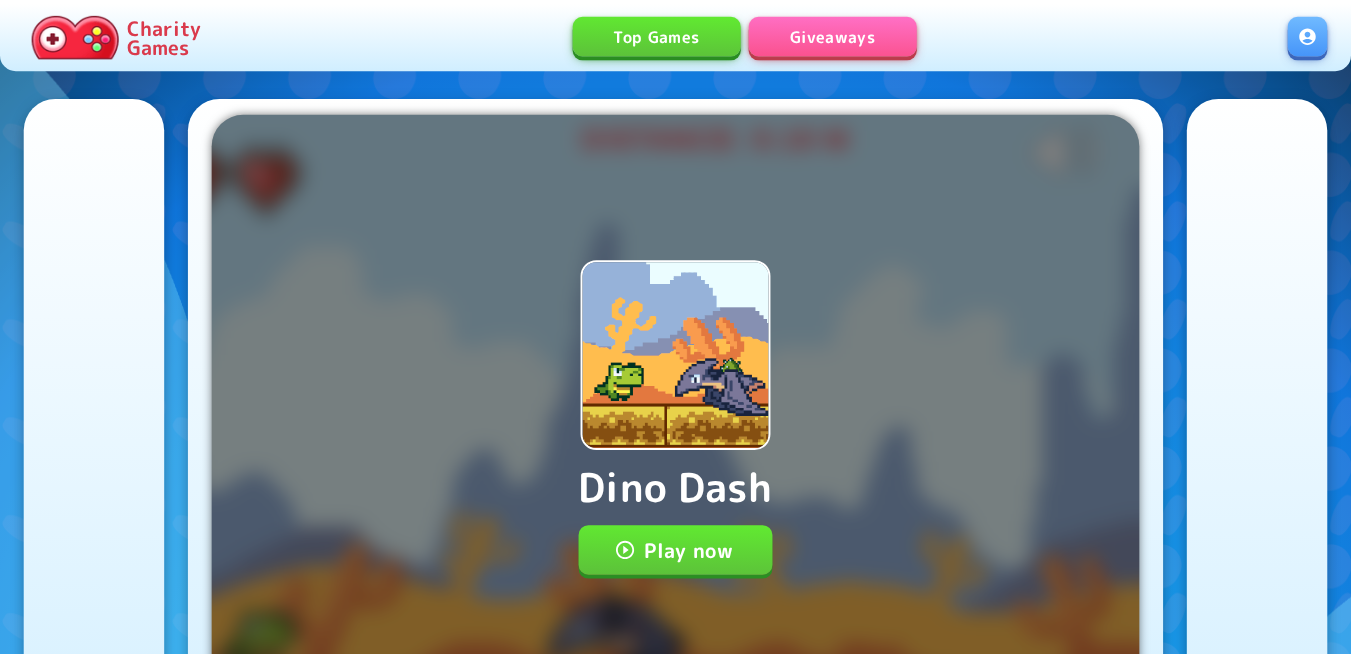 scroll, scrollTop: 0, scrollLeft: 0, axis: both 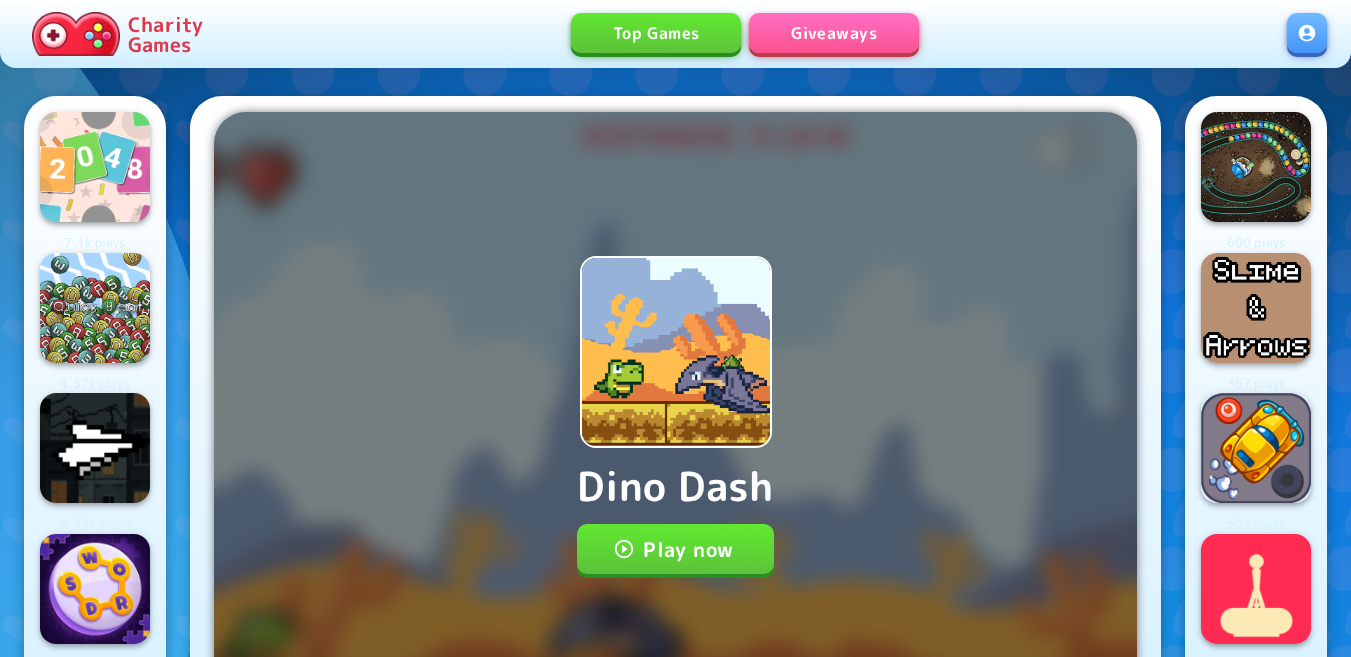 click on "Play now" at bounding box center [675, 549] 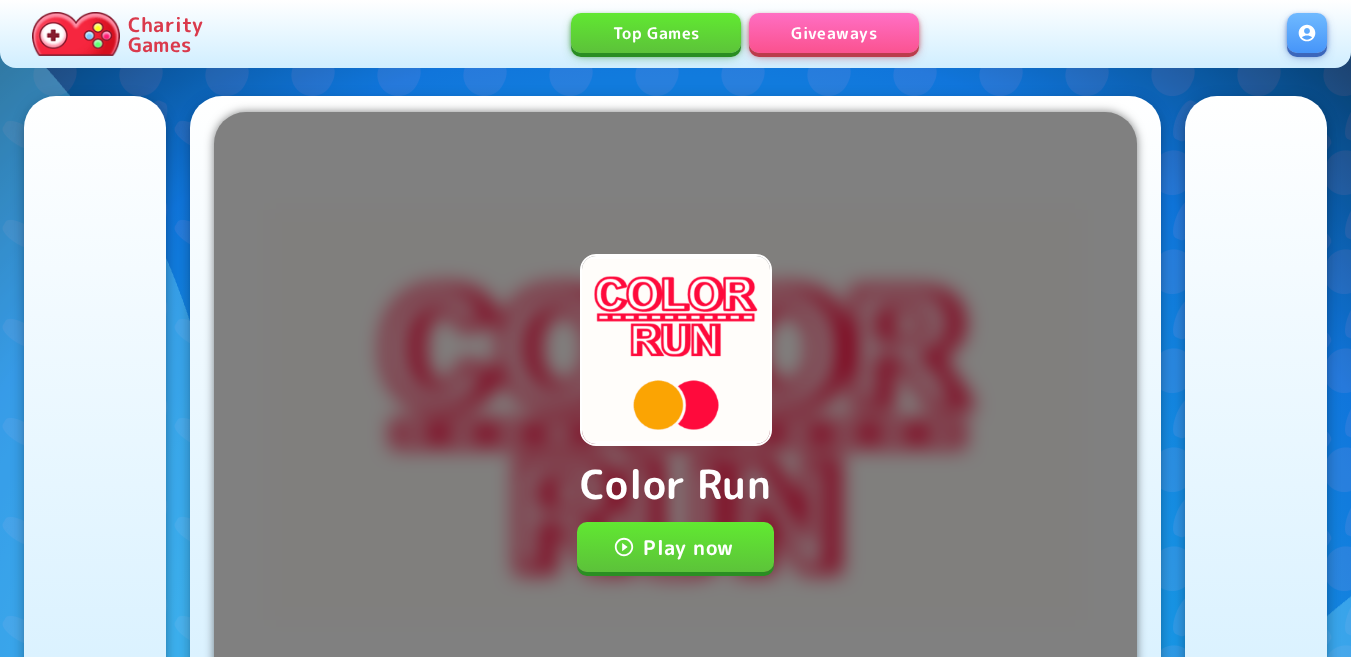 scroll, scrollTop: 0, scrollLeft: 0, axis: both 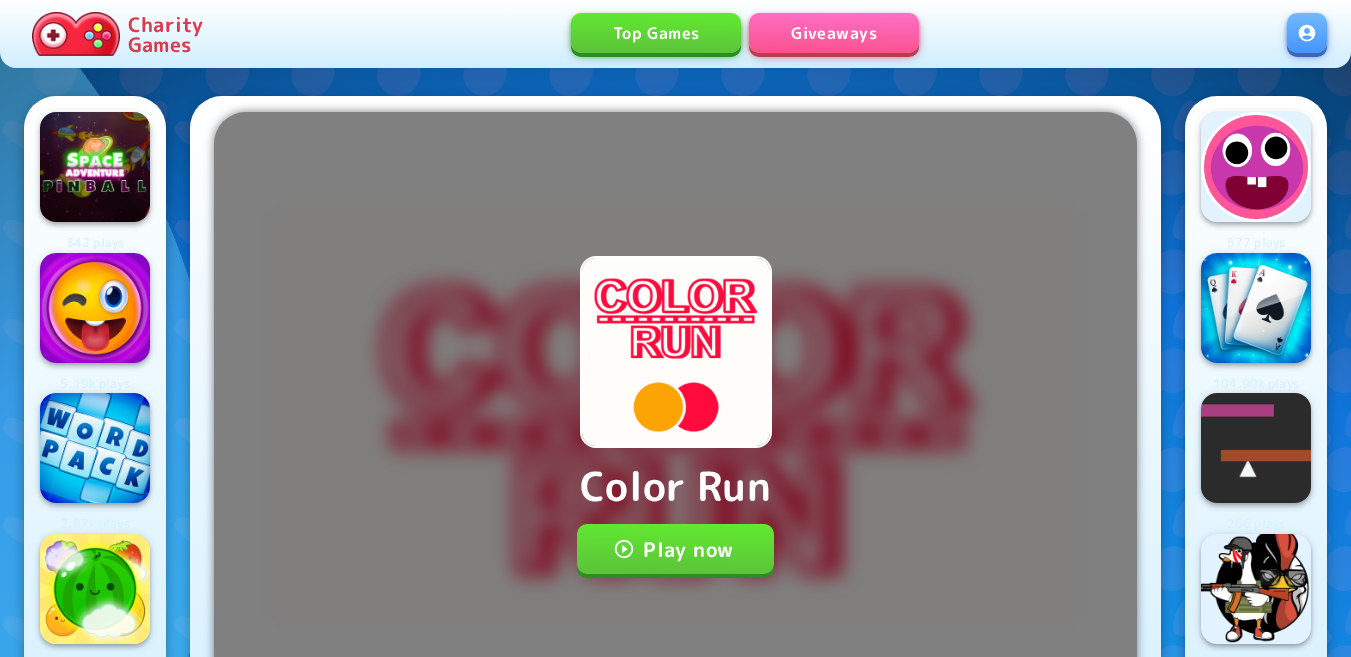 click on "Play now" at bounding box center [675, 549] 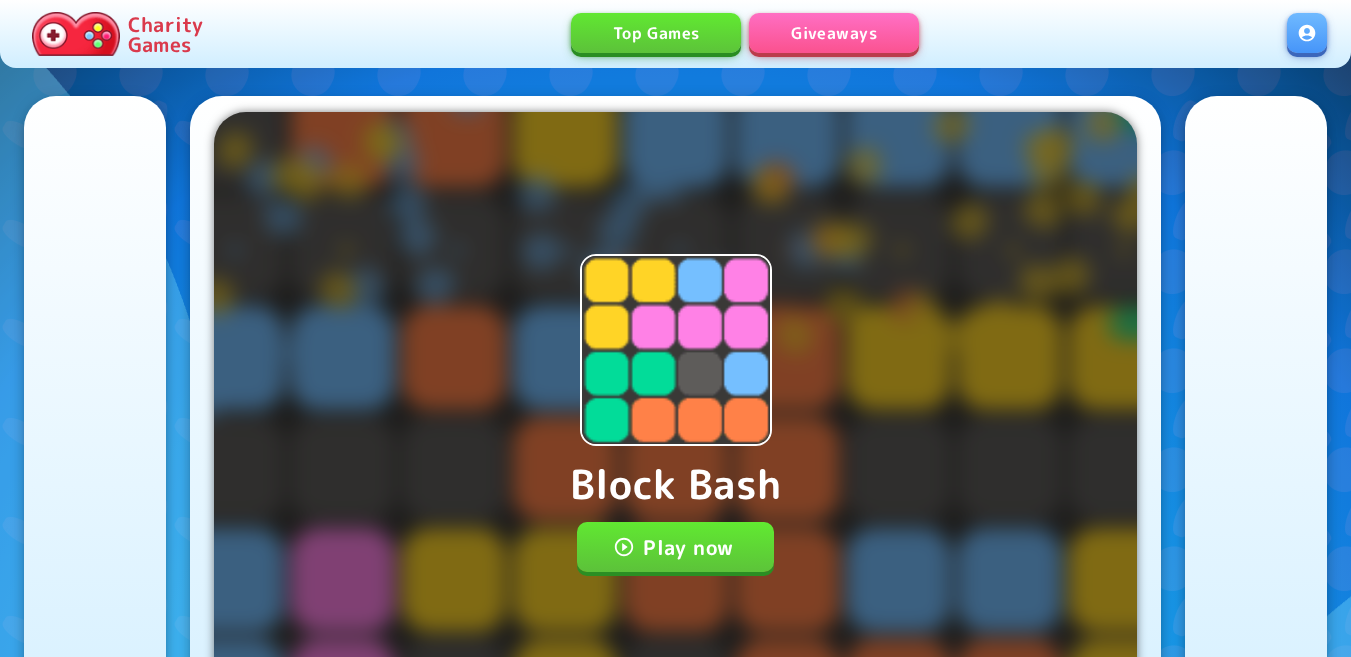 scroll, scrollTop: 0, scrollLeft: 0, axis: both 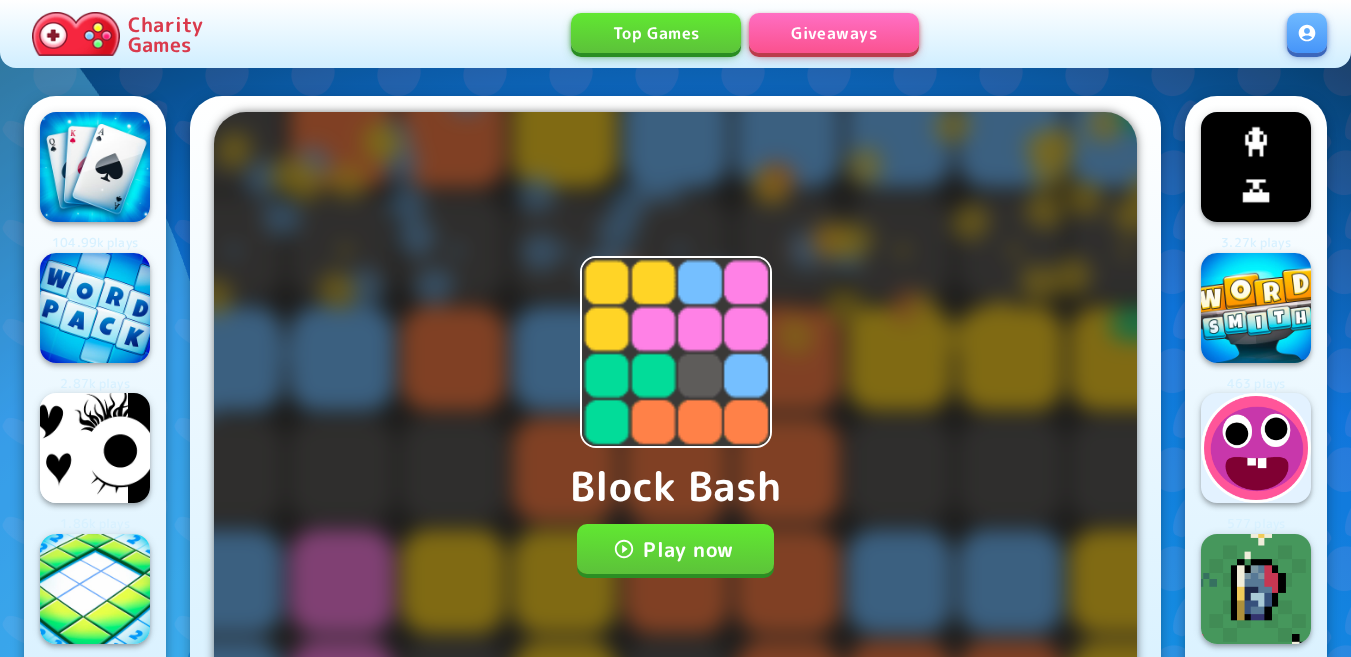 click on "Play now" at bounding box center [675, 549] 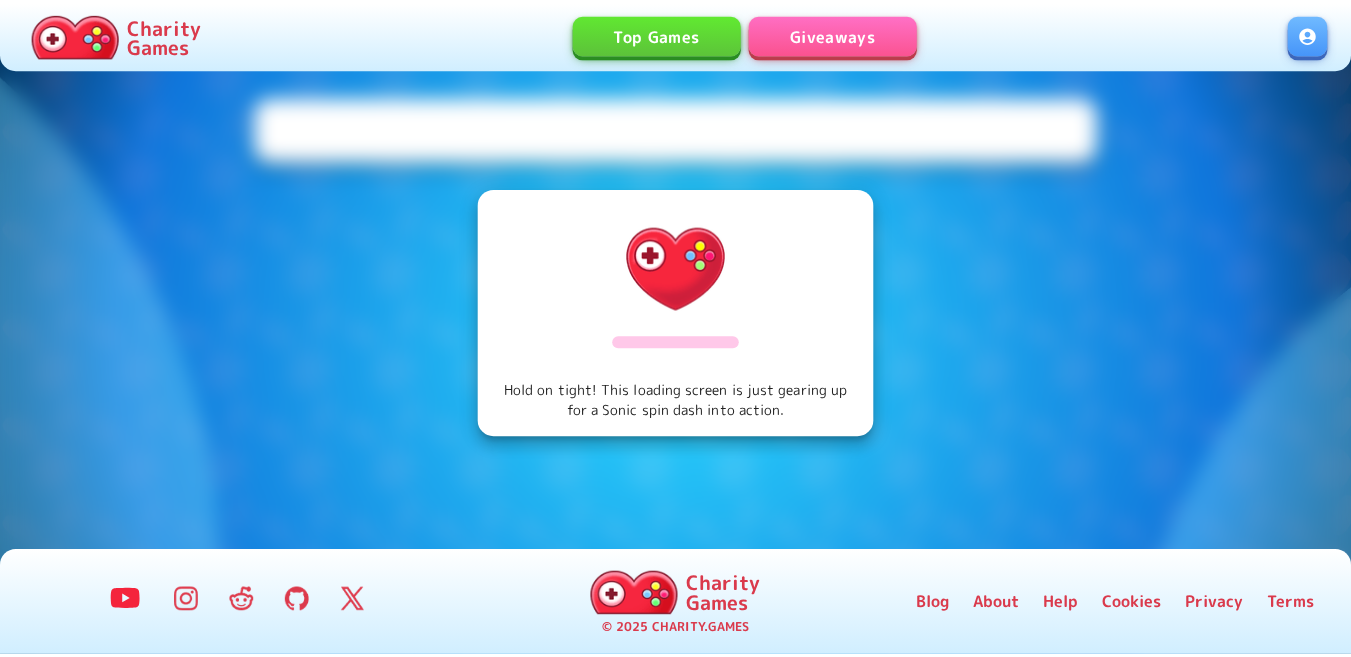 scroll, scrollTop: 0, scrollLeft: 0, axis: both 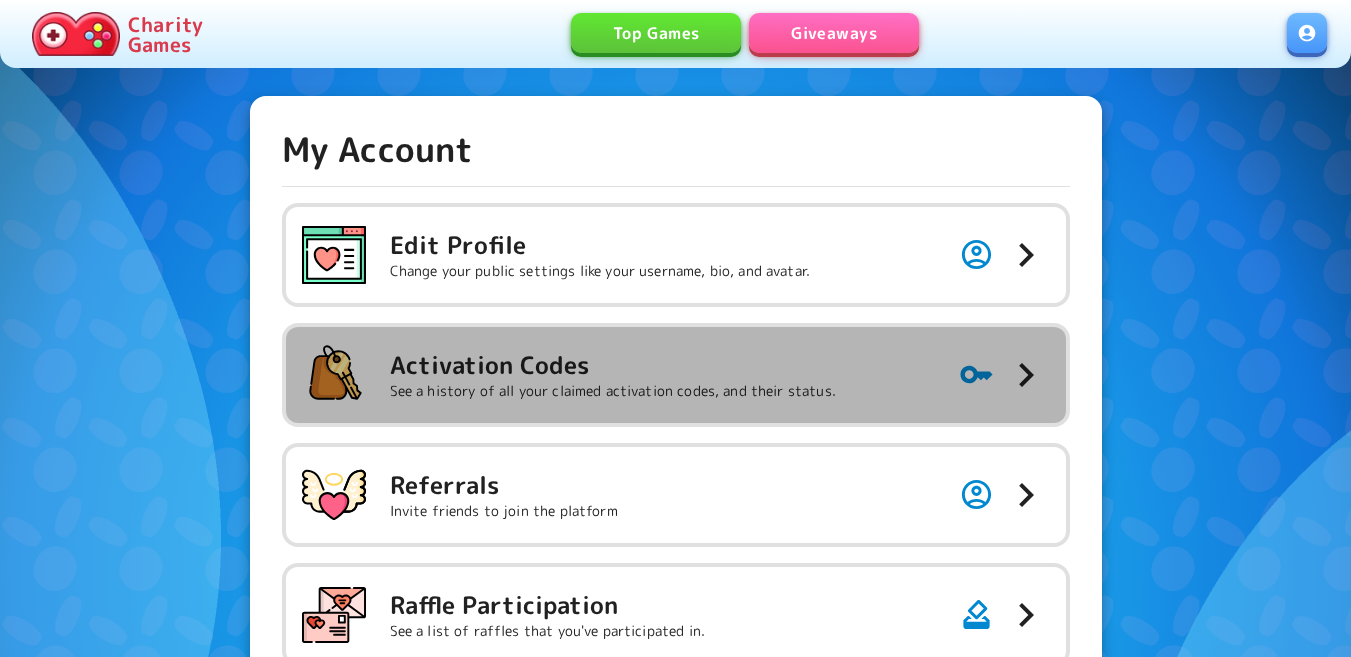 click on "See a history of all your claimed activation codes, and their status." at bounding box center [600, 271] 